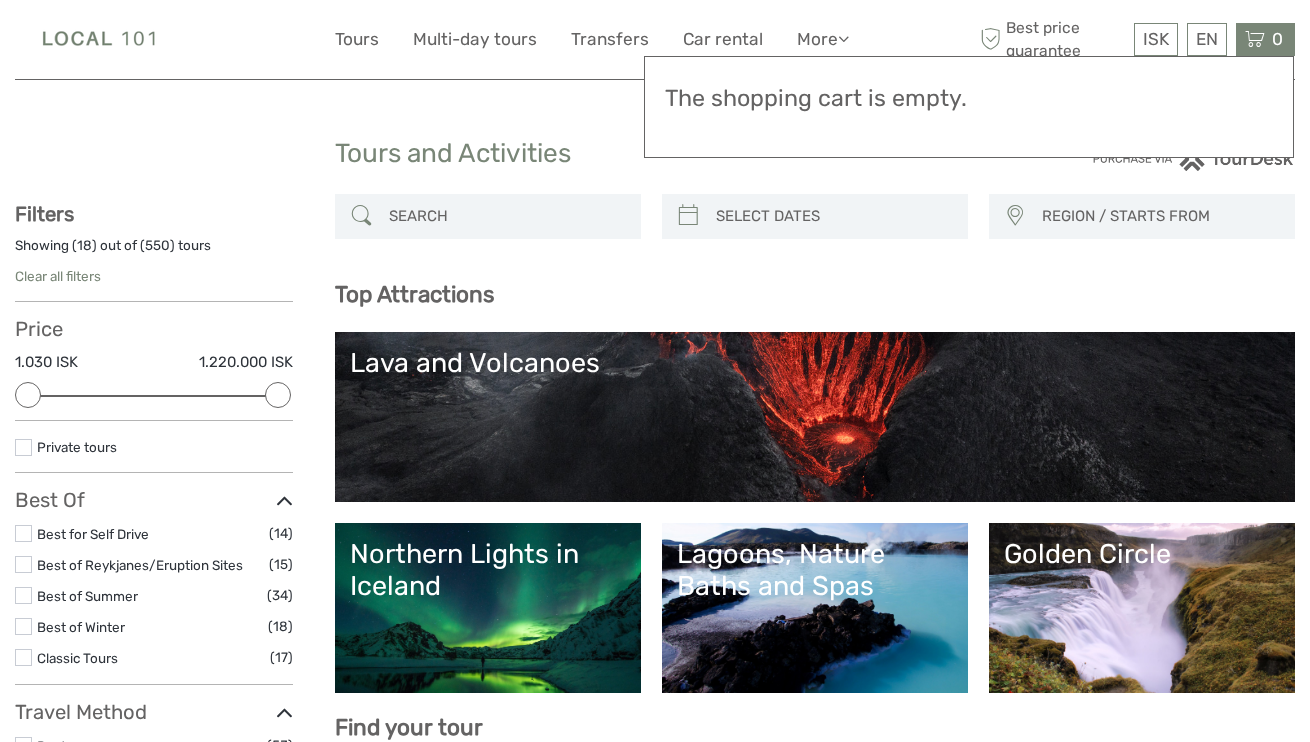 select 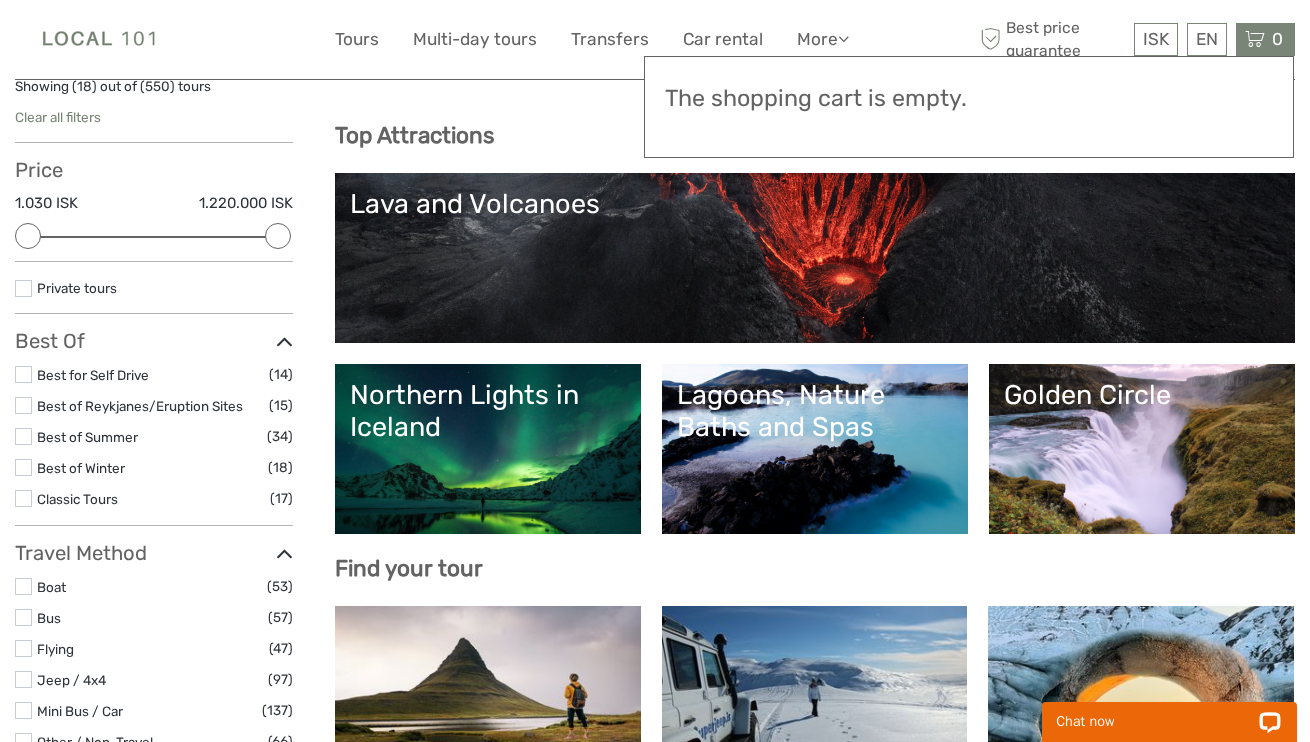 scroll, scrollTop: 0, scrollLeft: 0, axis: both 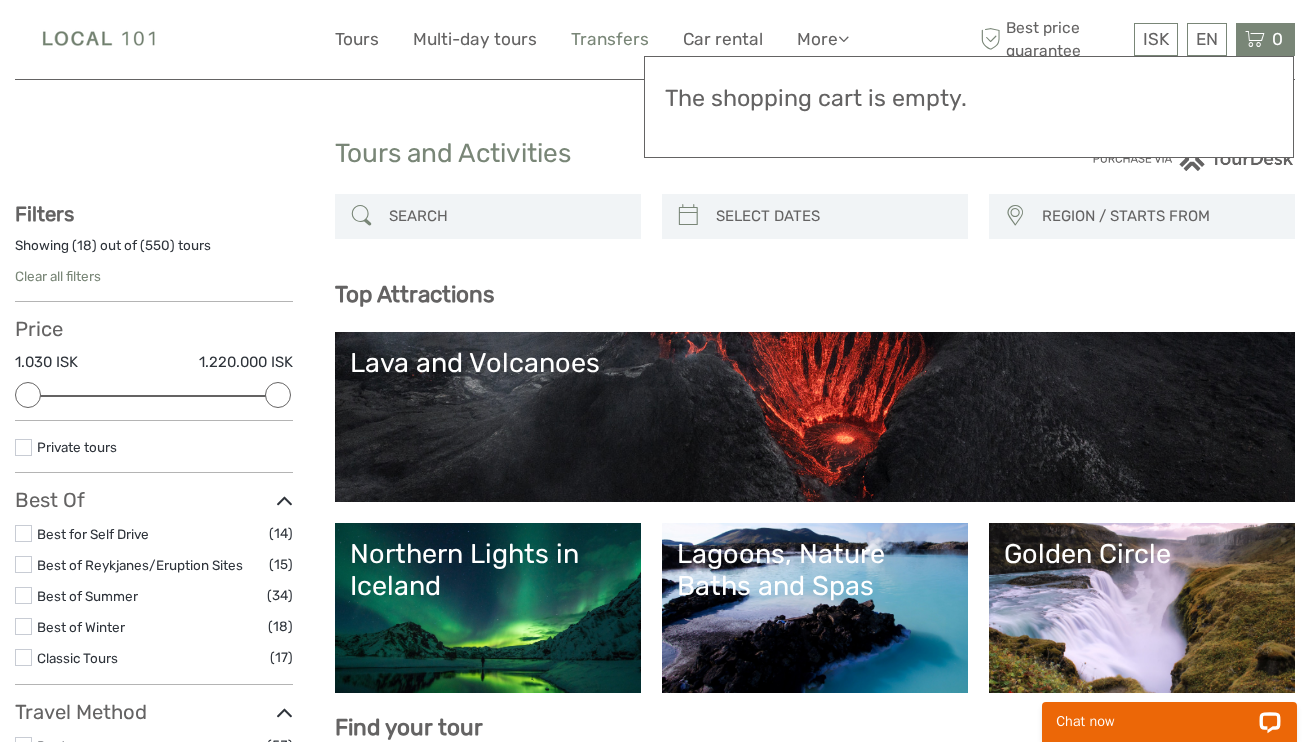 click on "Transfers" at bounding box center [610, 39] 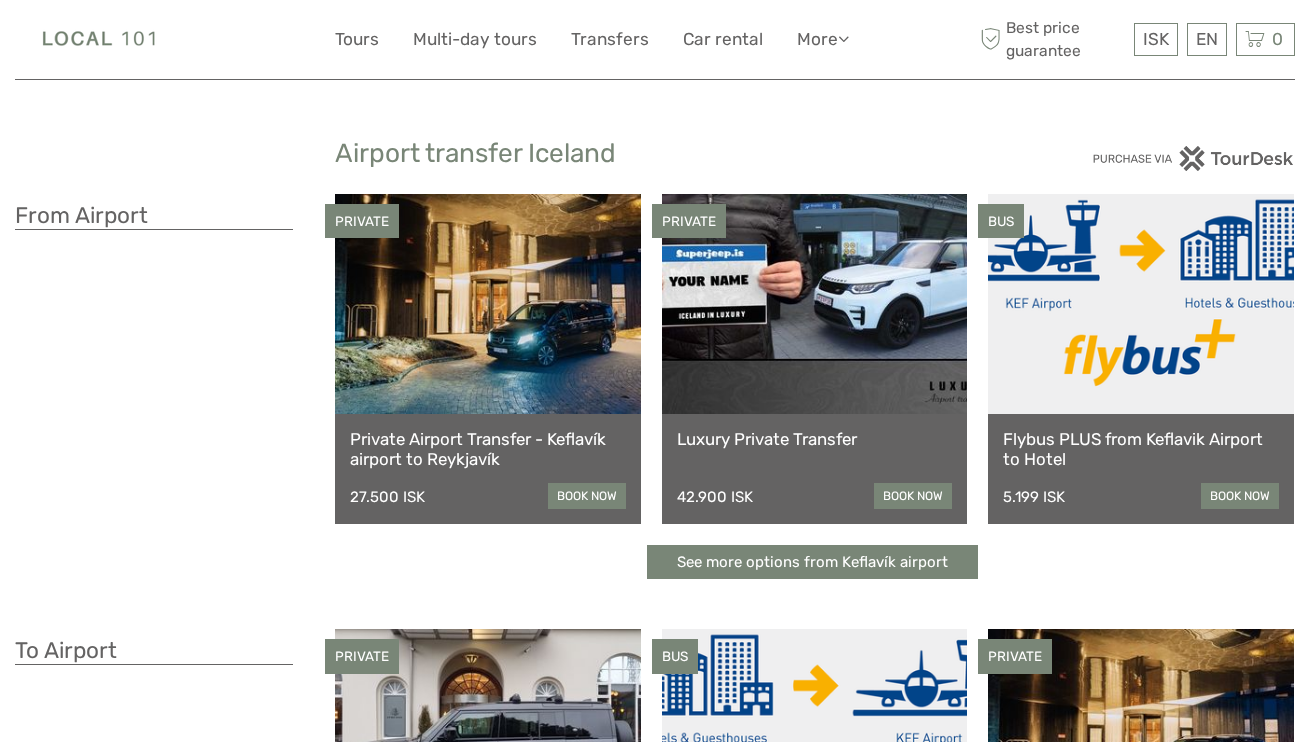 scroll, scrollTop: 0, scrollLeft: 0, axis: both 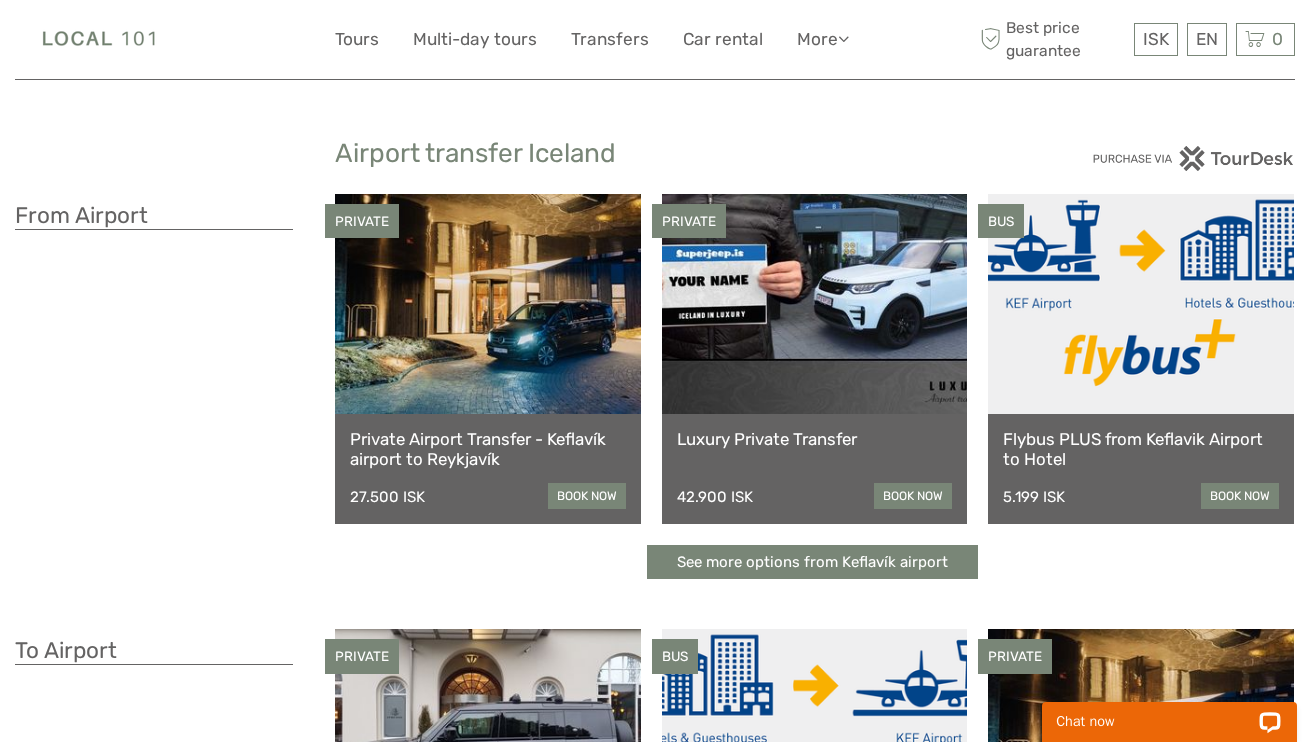 click at bounding box center (1141, 304) 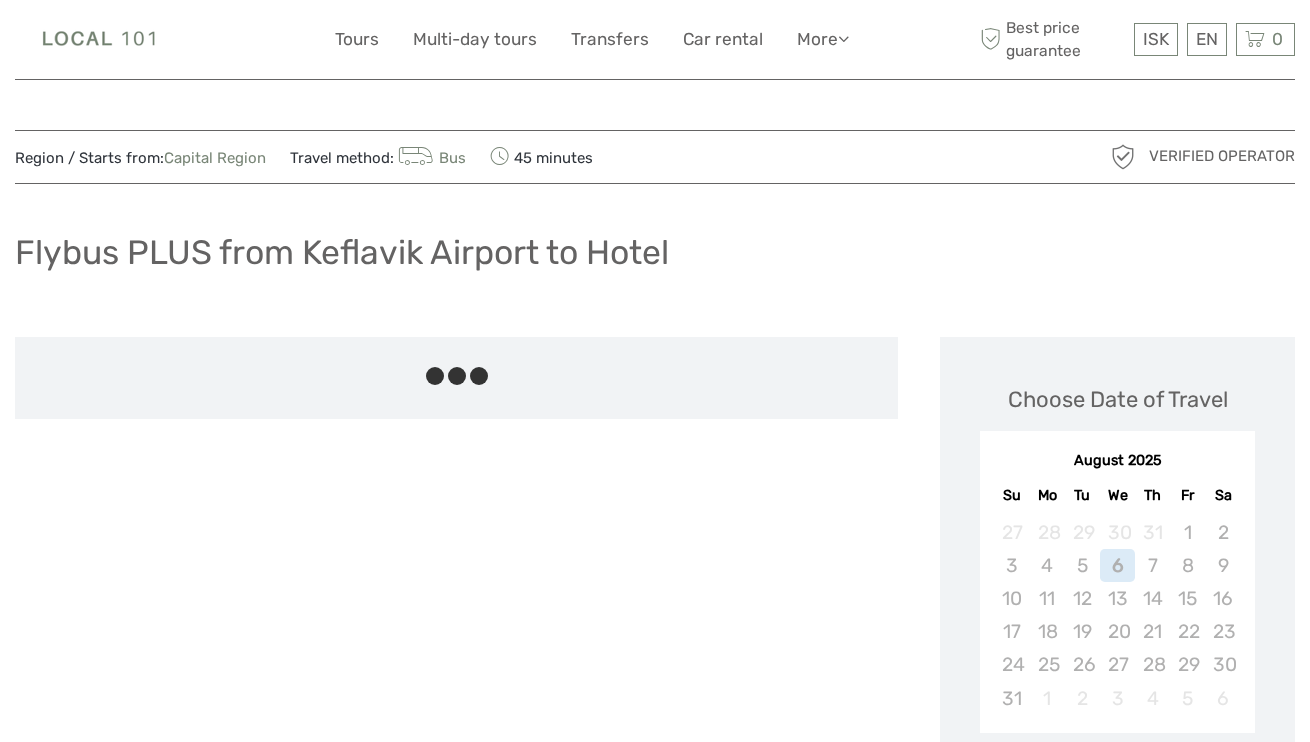 scroll, scrollTop: 0, scrollLeft: 0, axis: both 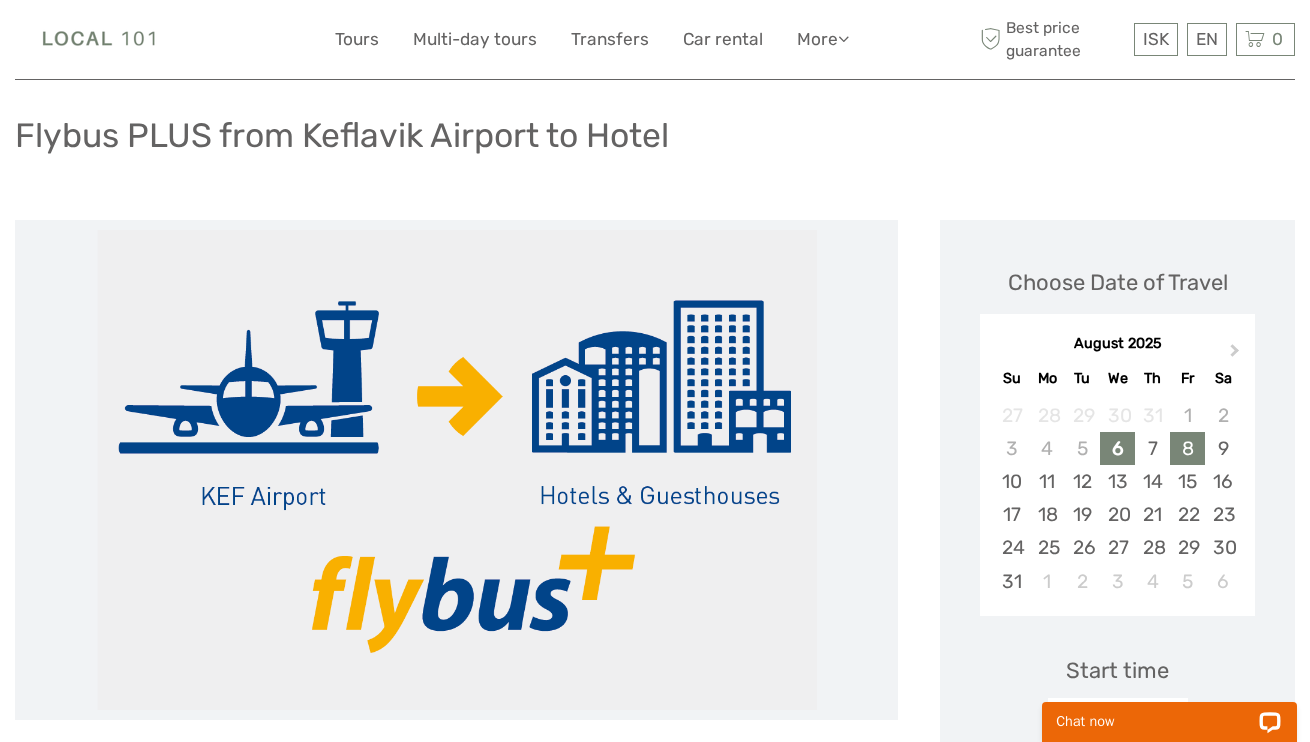 click on "8" at bounding box center [1187, 448] 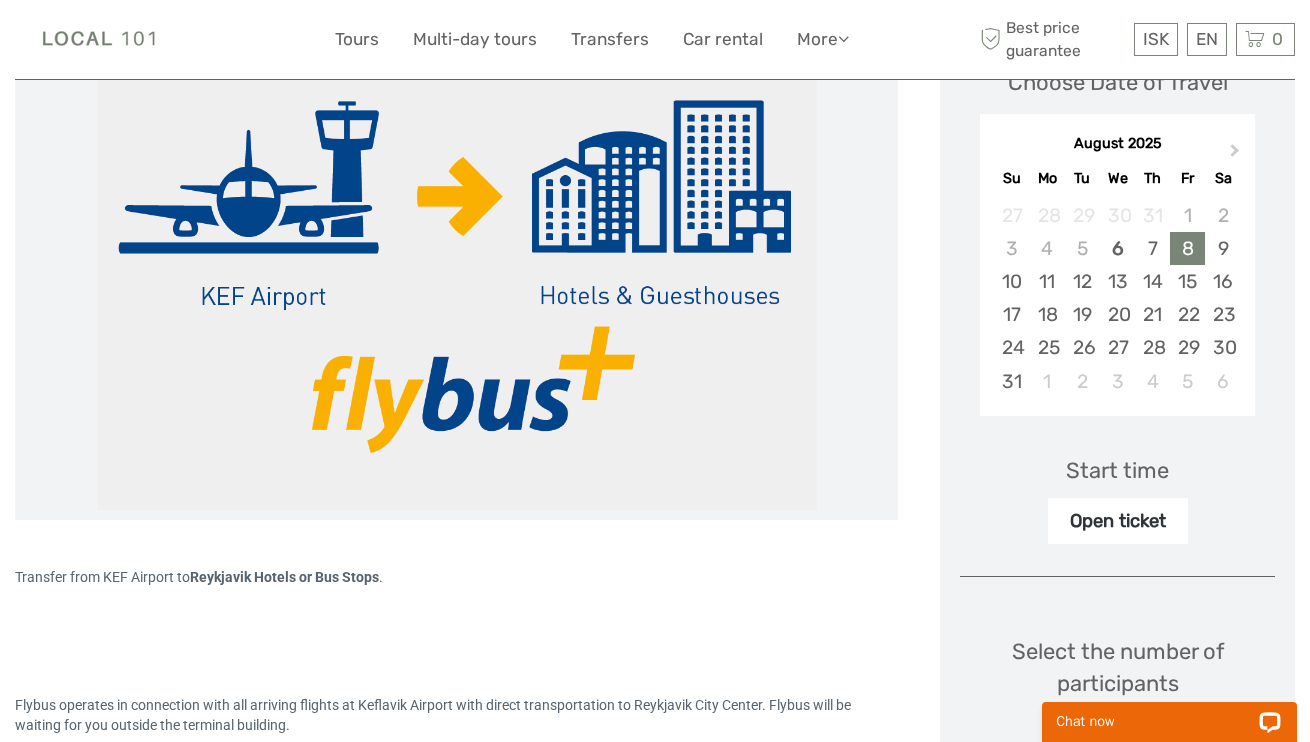 scroll, scrollTop: 536, scrollLeft: 0, axis: vertical 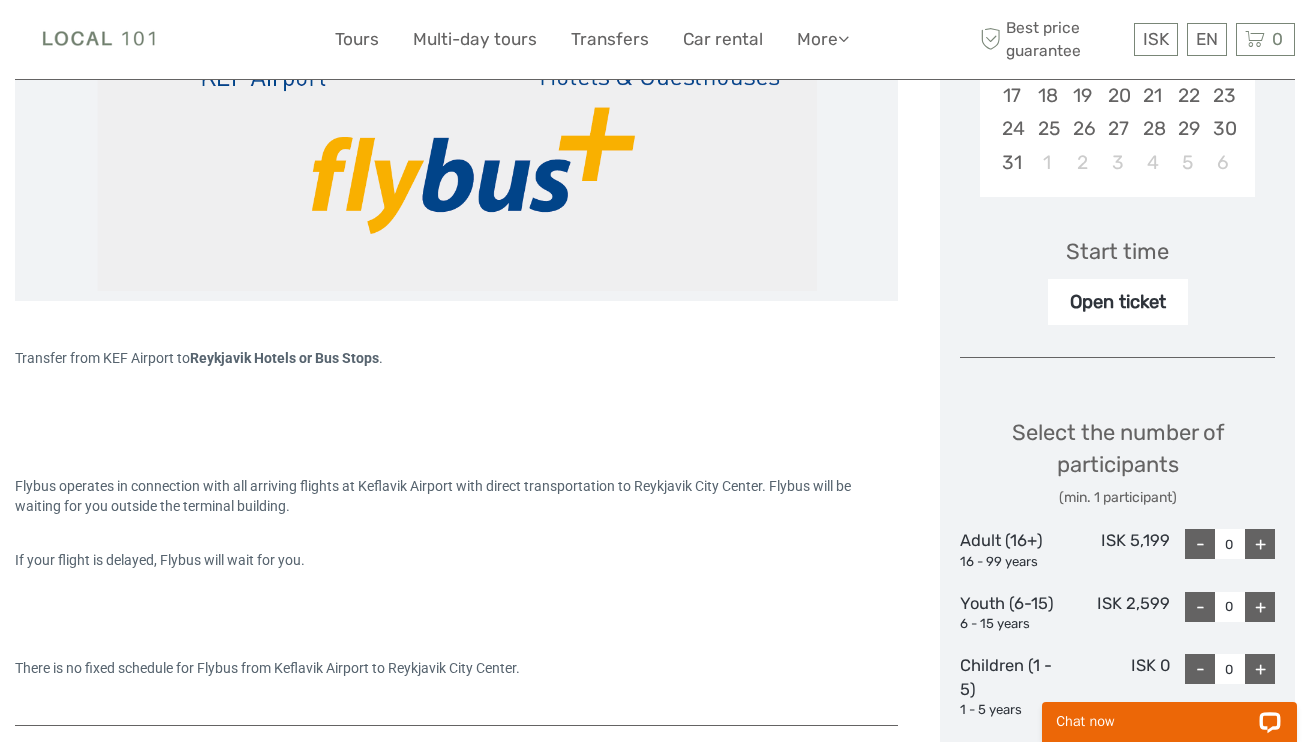 click on "Start time" at bounding box center [1117, 251] 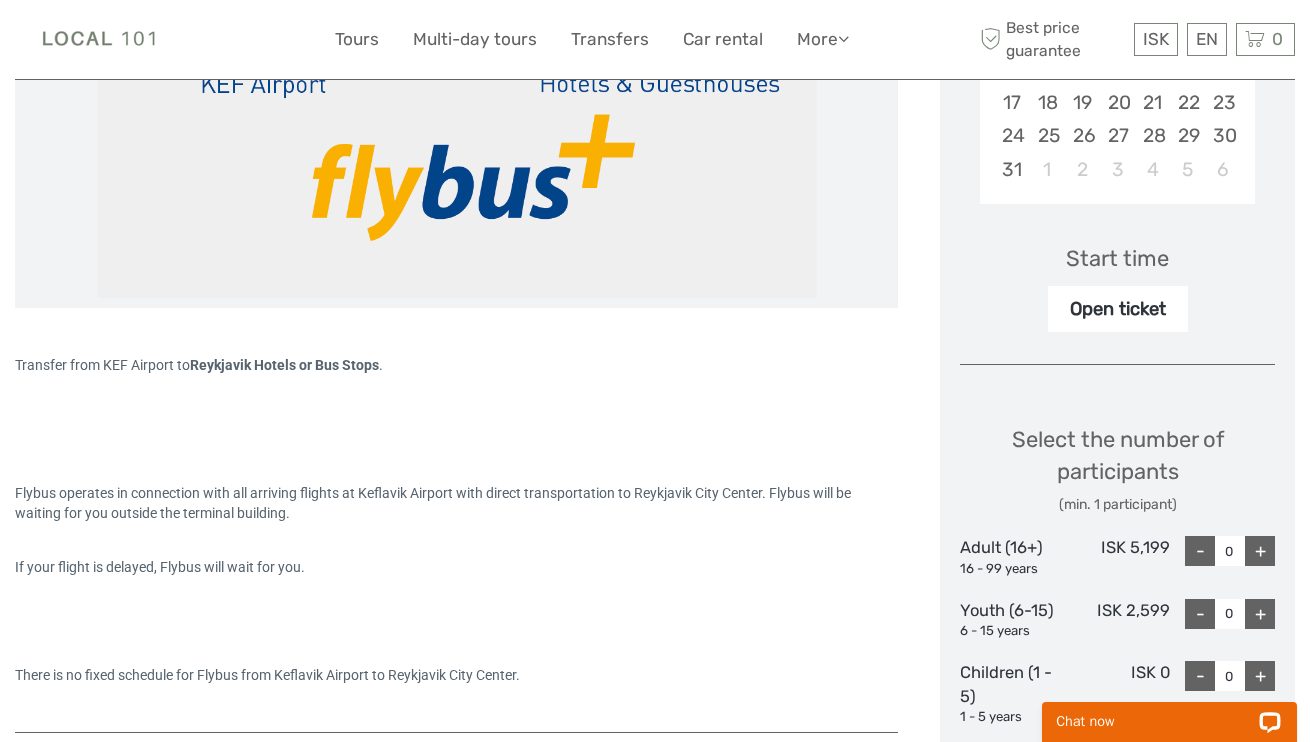 scroll, scrollTop: 528, scrollLeft: 0, axis: vertical 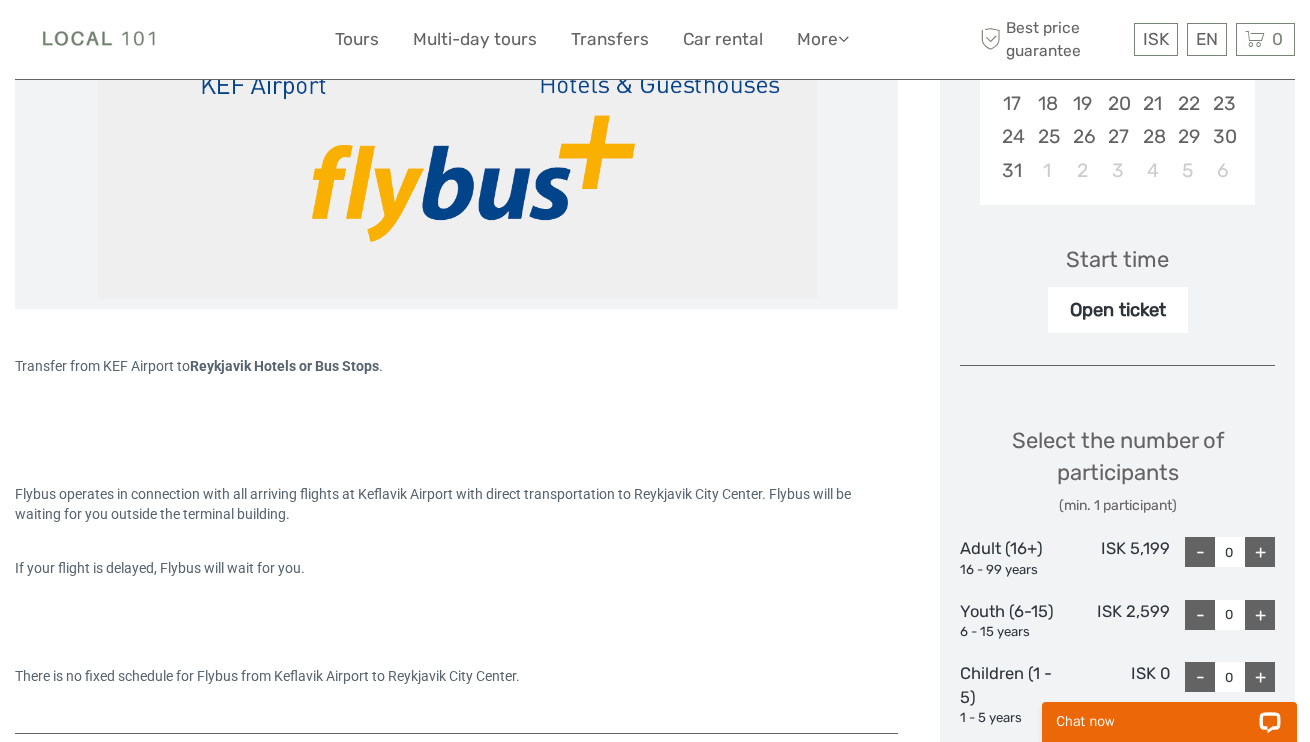 click on "Start time" at bounding box center [1117, 259] 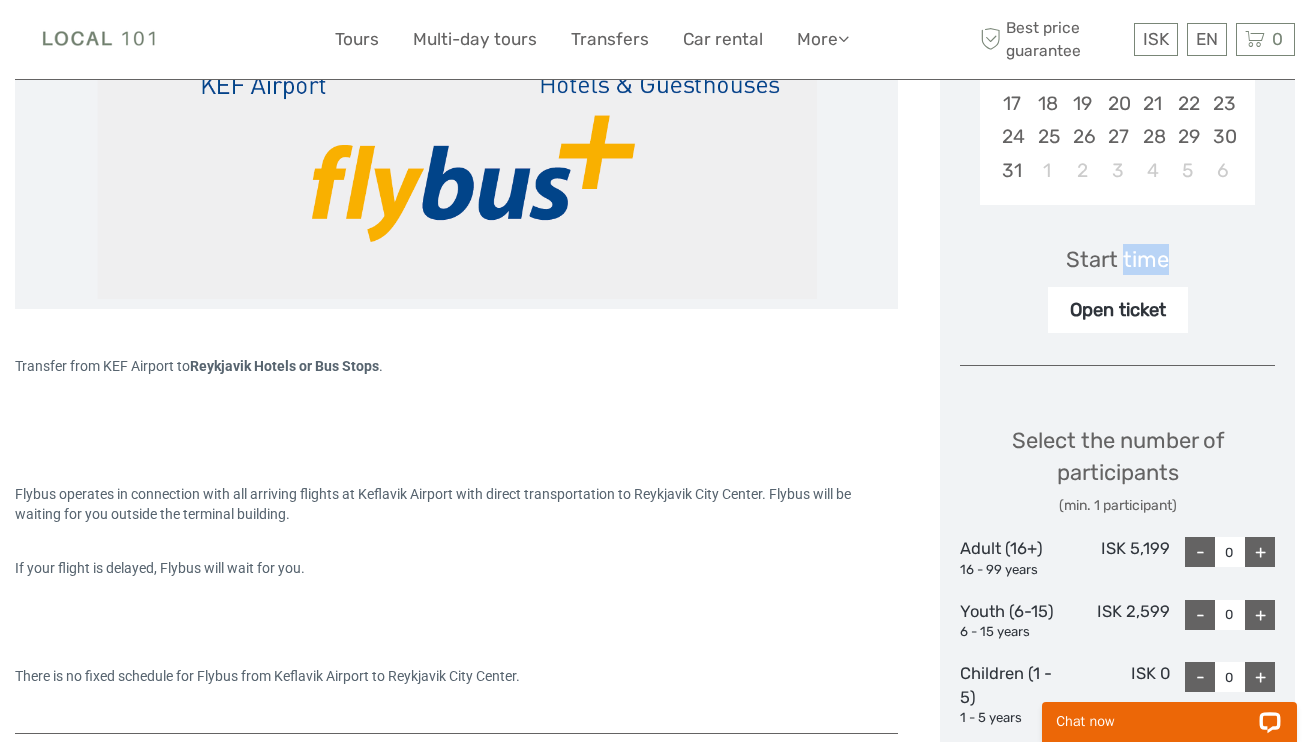 click on "Start time" at bounding box center (1117, 259) 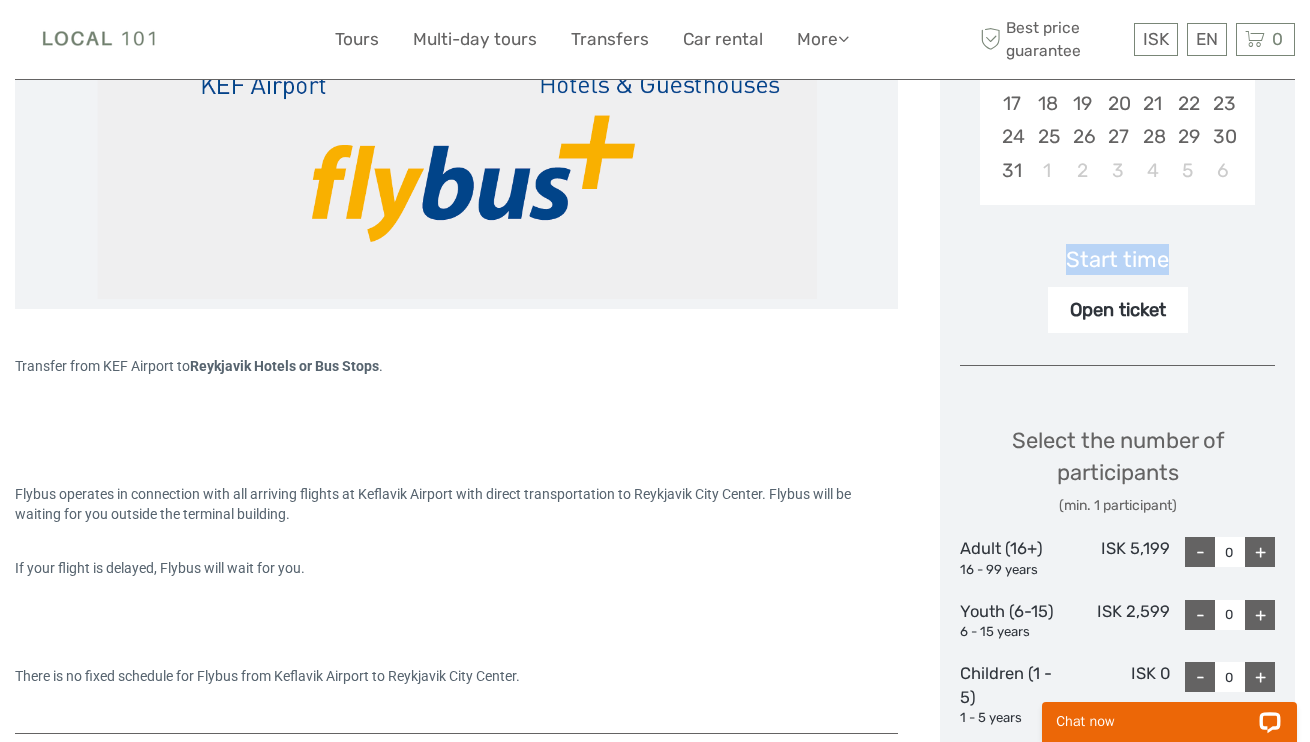 drag, startPoint x: 1150, startPoint y: 259, endPoint x: 1067, endPoint y: 259, distance: 83 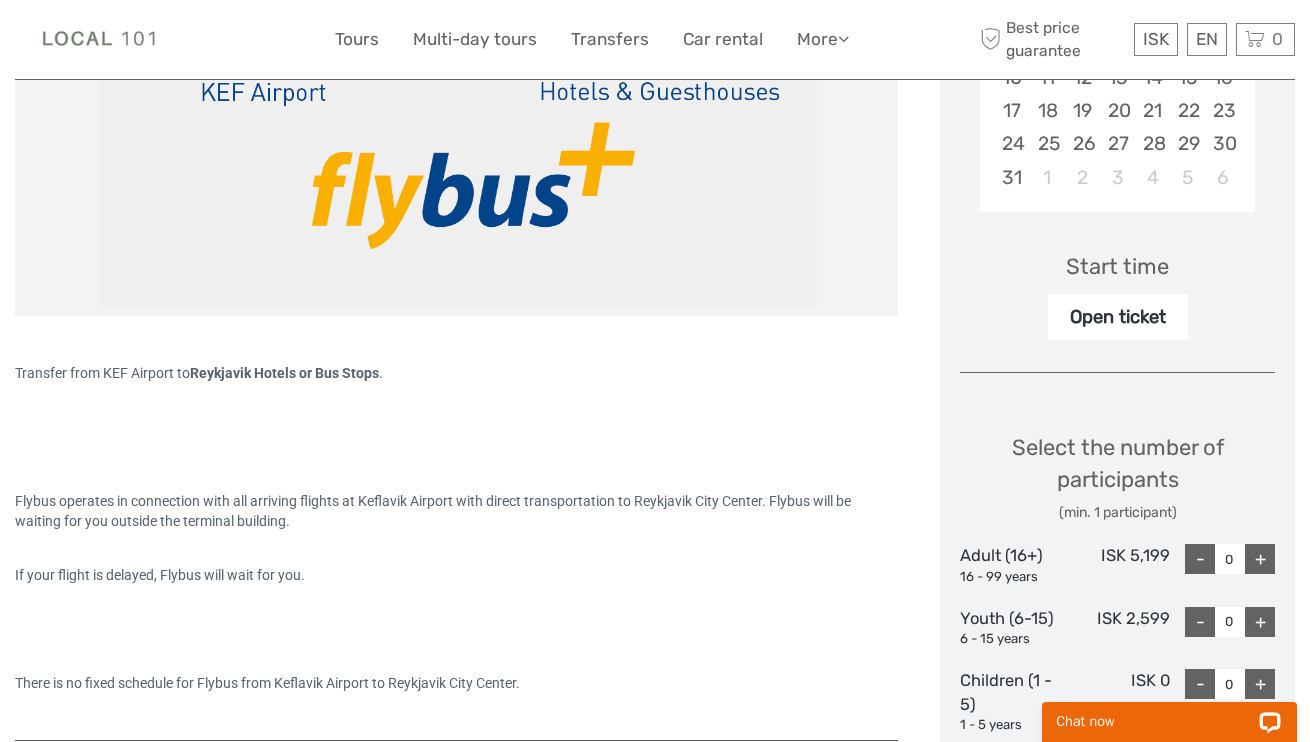 scroll, scrollTop: 520, scrollLeft: 0, axis: vertical 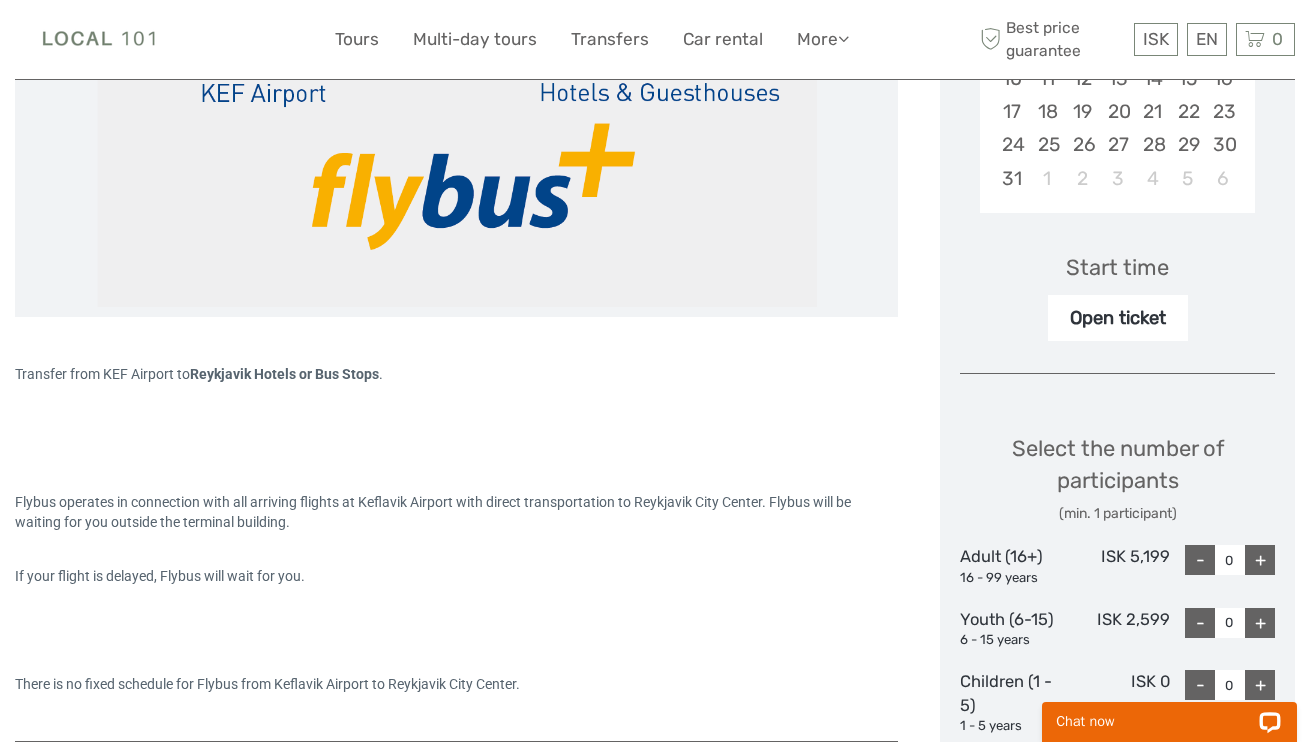 click on "Open ticket" at bounding box center (1118, 318) 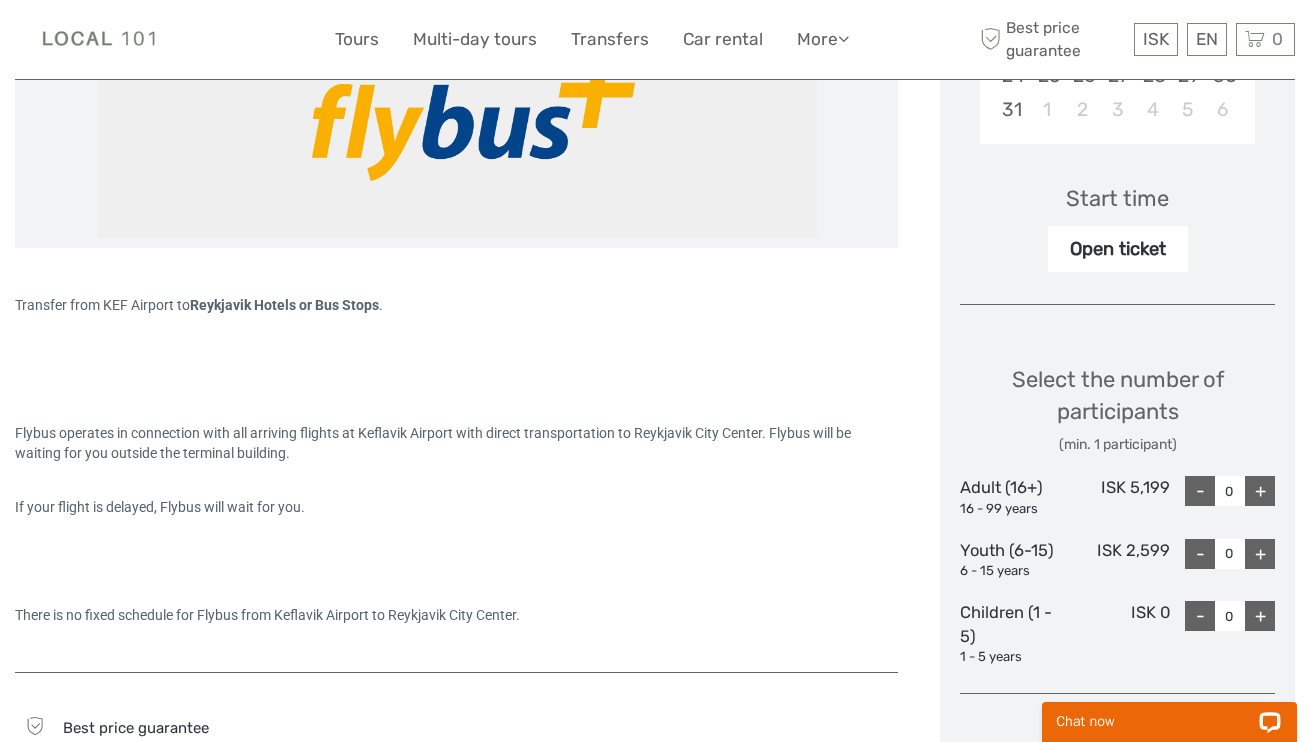 scroll, scrollTop: 593, scrollLeft: 0, axis: vertical 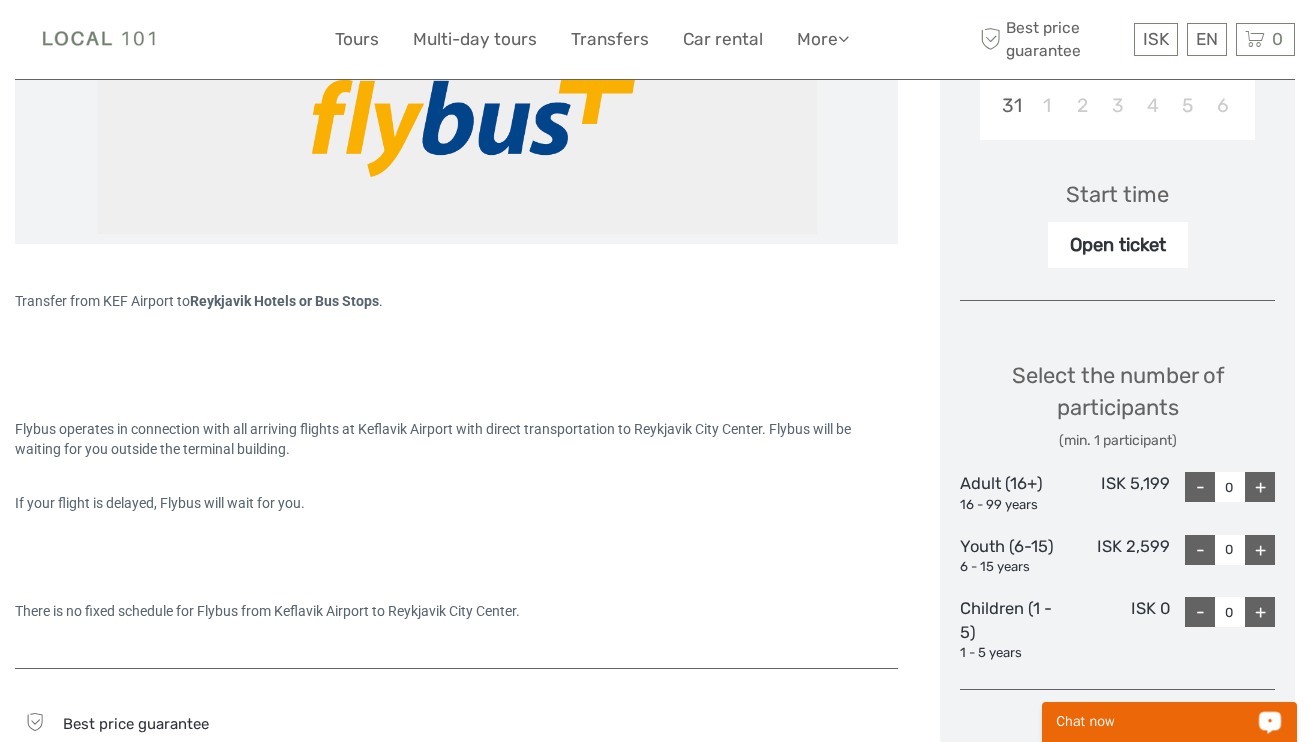 drag, startPoint x: 1169, startPoint y: 727, endPoint x: 2198, endPoint y: 1405, distance: 1232.2844 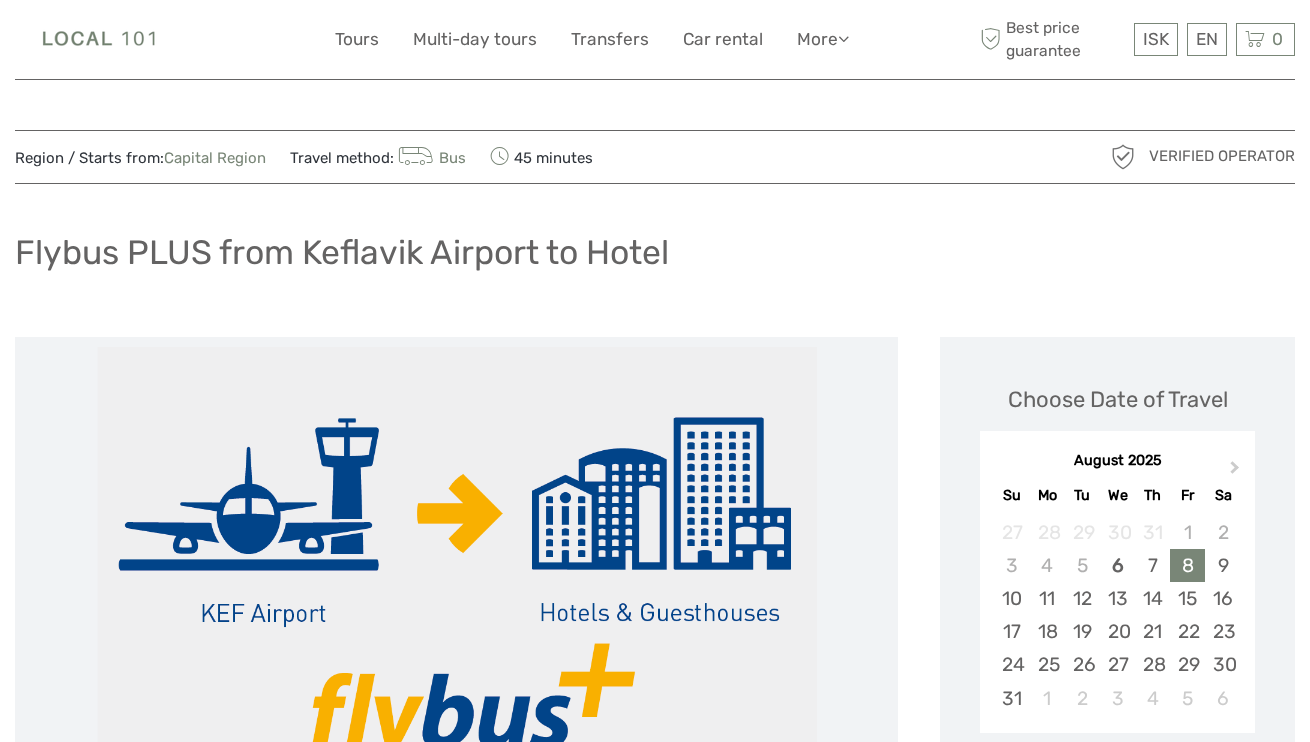 scroll, scrollTop: 356, scrollLeft: 0, axis: vertical 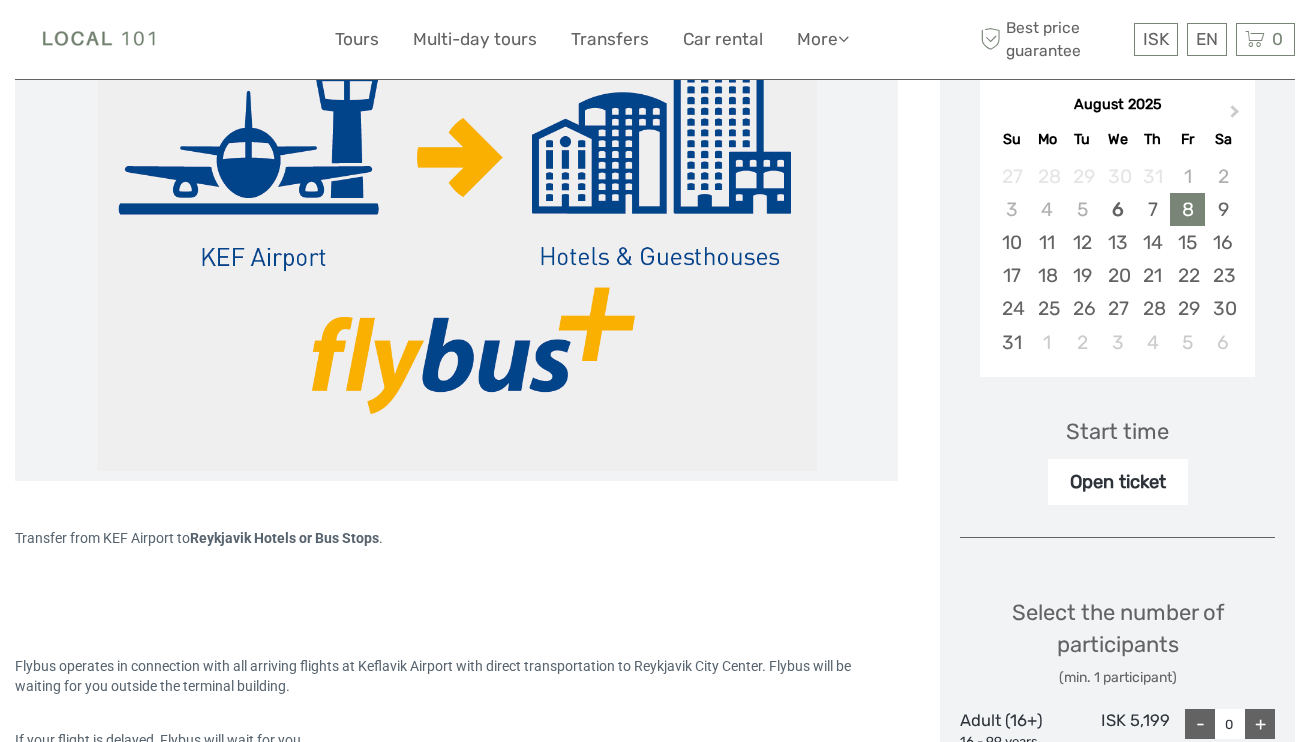 click on "Next Month August 2025 Su Mo Tu We Th Fr Sa 27 28 29 30 31 1 2 3 4 5 6 7 8 9 10 11 12 13 14 15 16 17 18 19 20 21 22 23 24 25 26 27 28 29 30 31 1 2 3 4 5 6" at bounding box center (1117, 229) 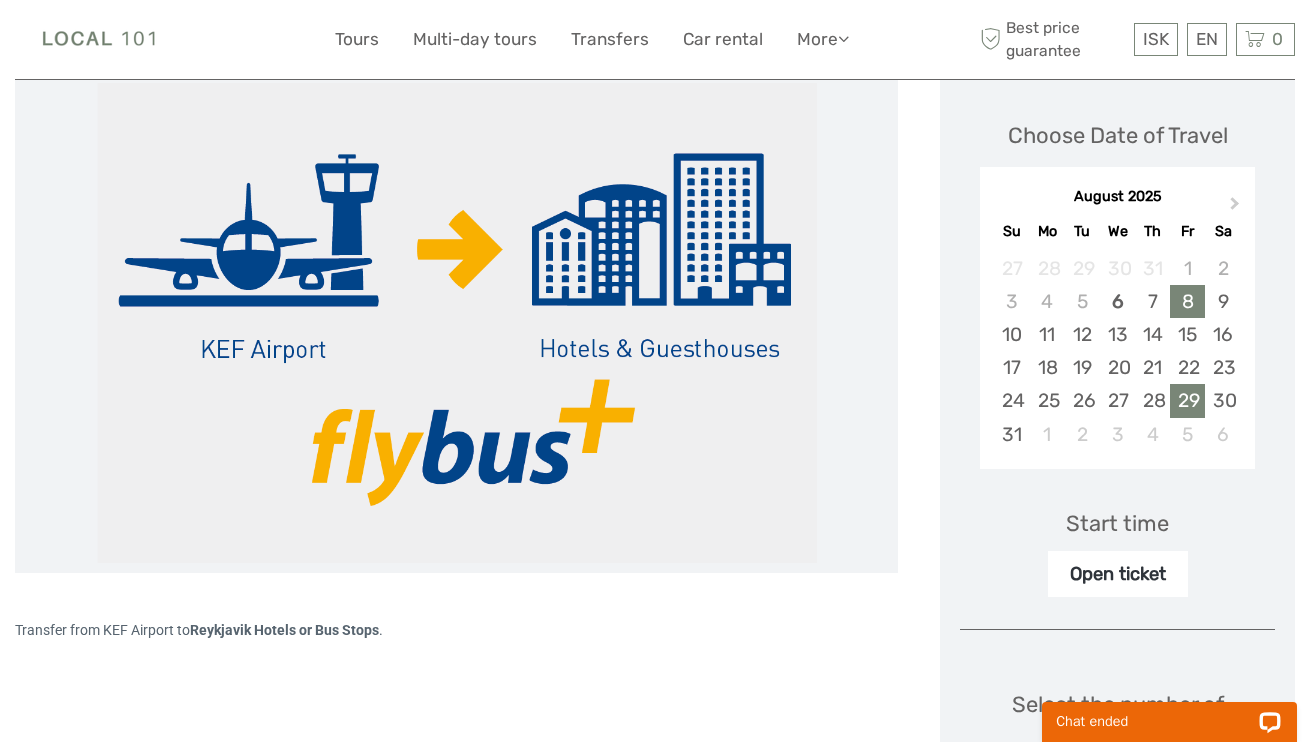 scroll, scrollTop: 149, scrollLeft: 0, axis: vertical 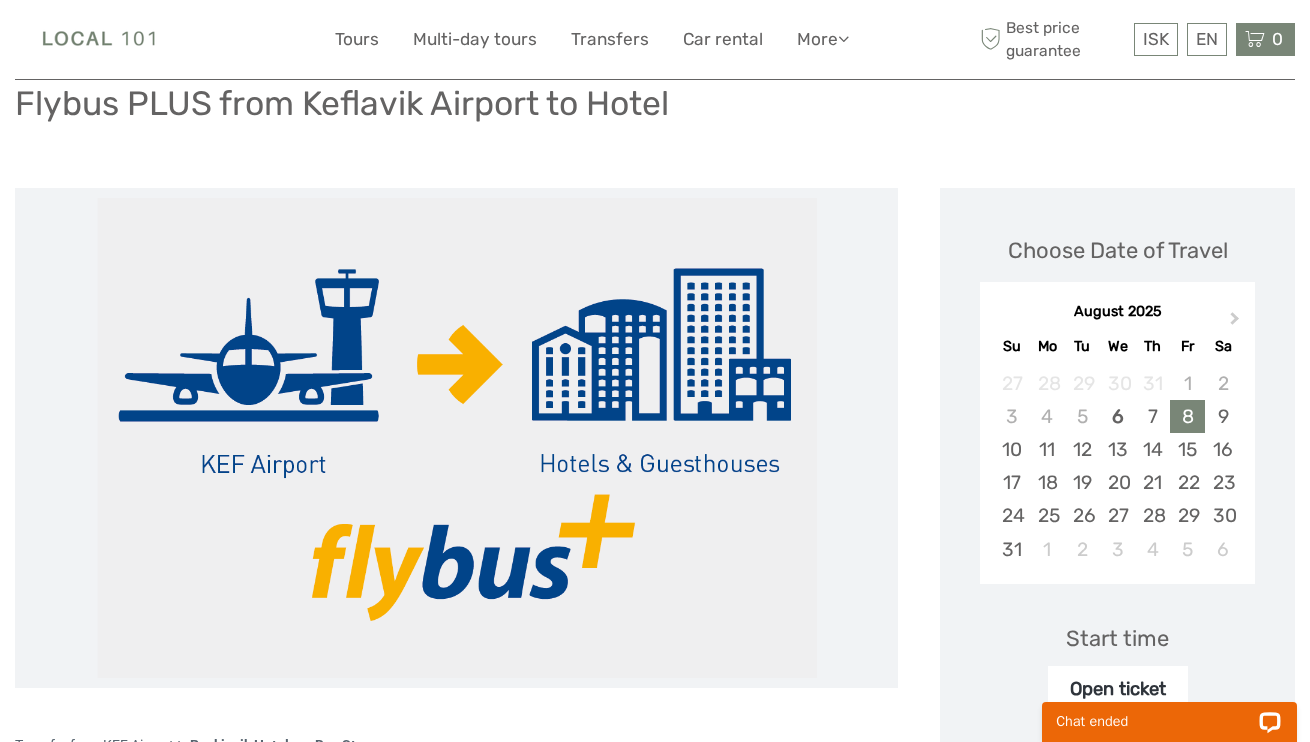 click at bounding box center (1255, 39) 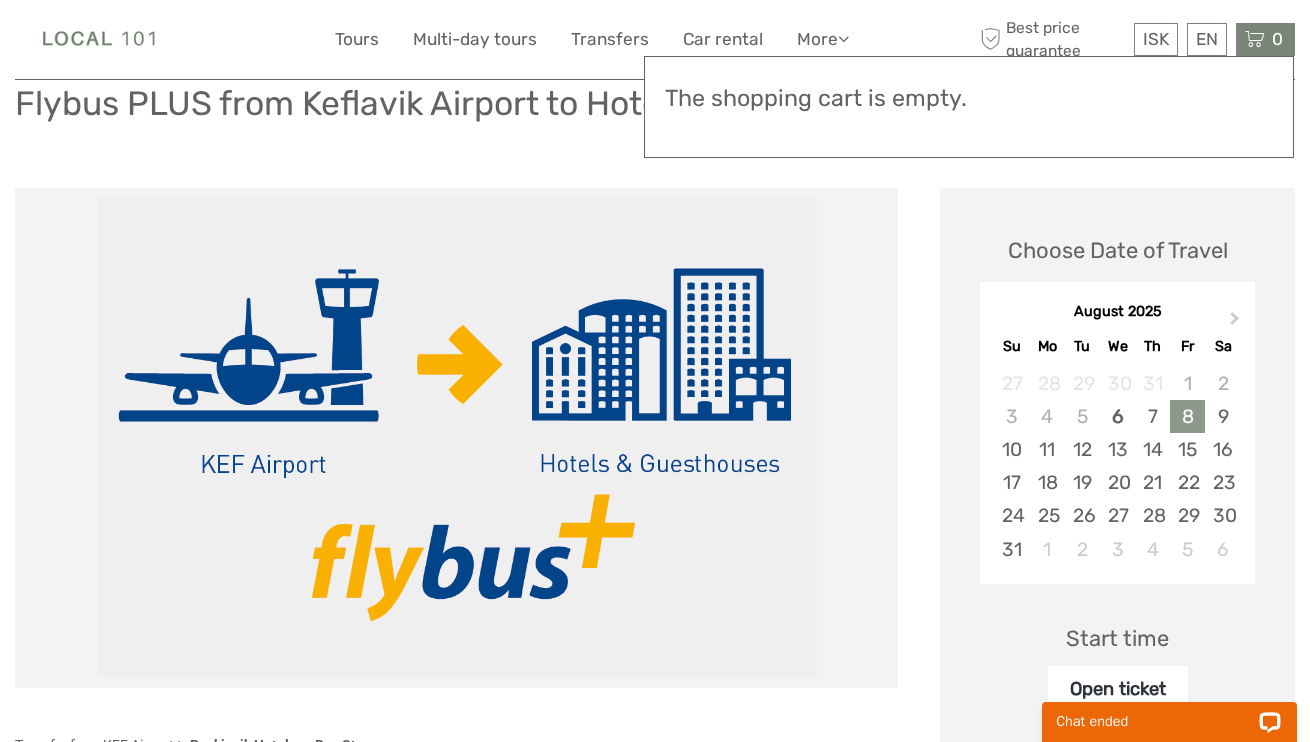 click on "8" at bounding box center [1187, 416] 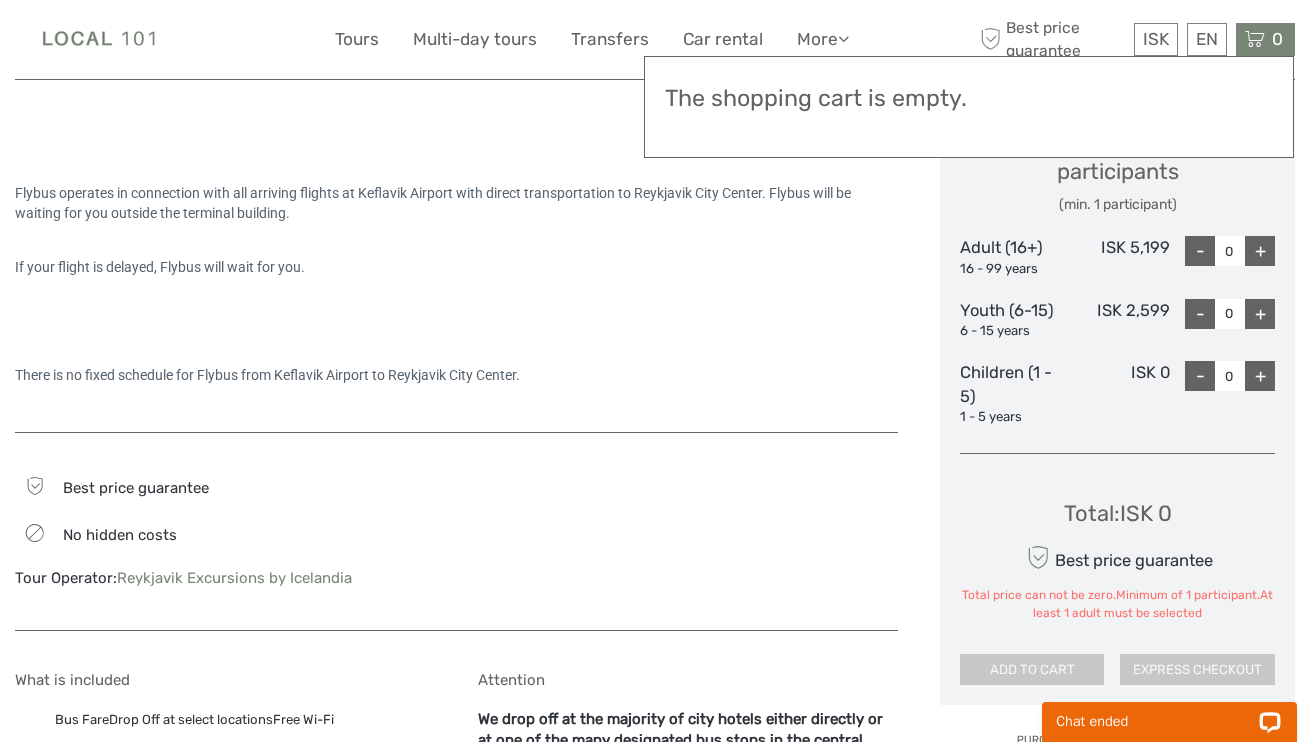 scroll, scrollTop: 830, scrollLeft: 0, axis: vertical 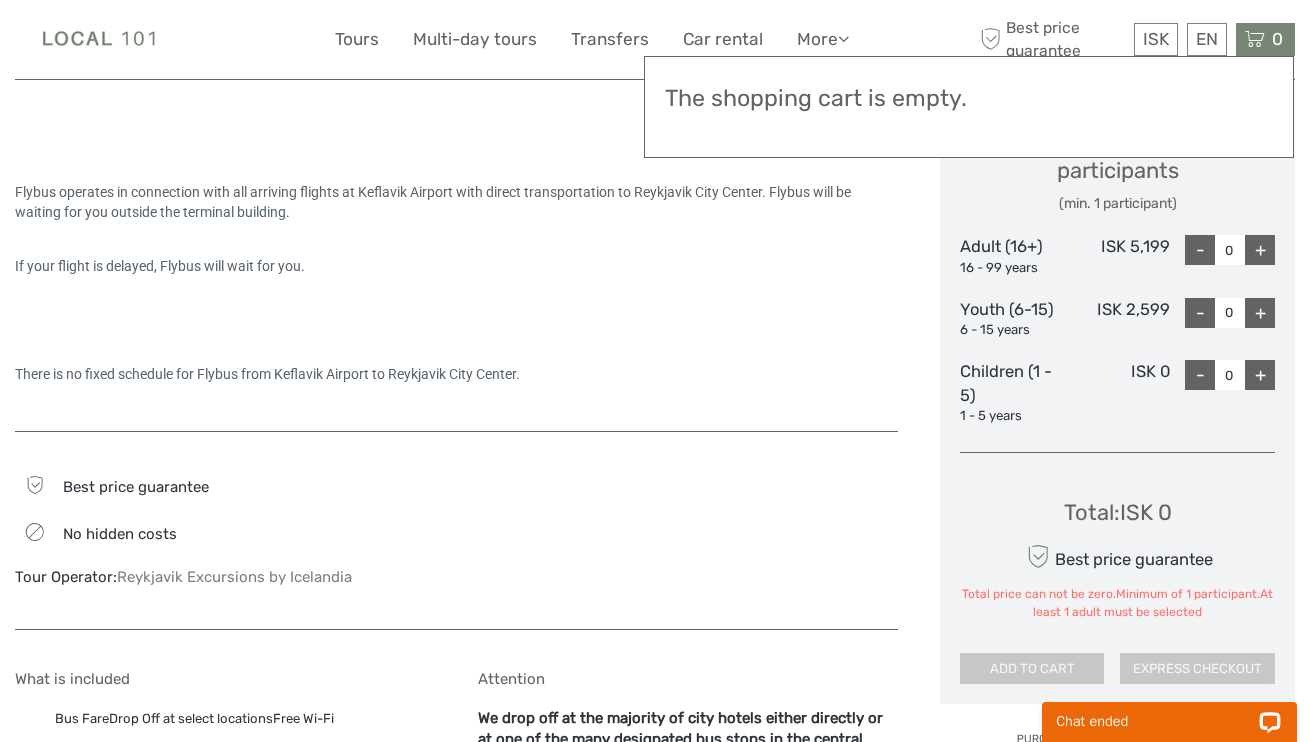 click on "+" at bounding box center (1260, 250) 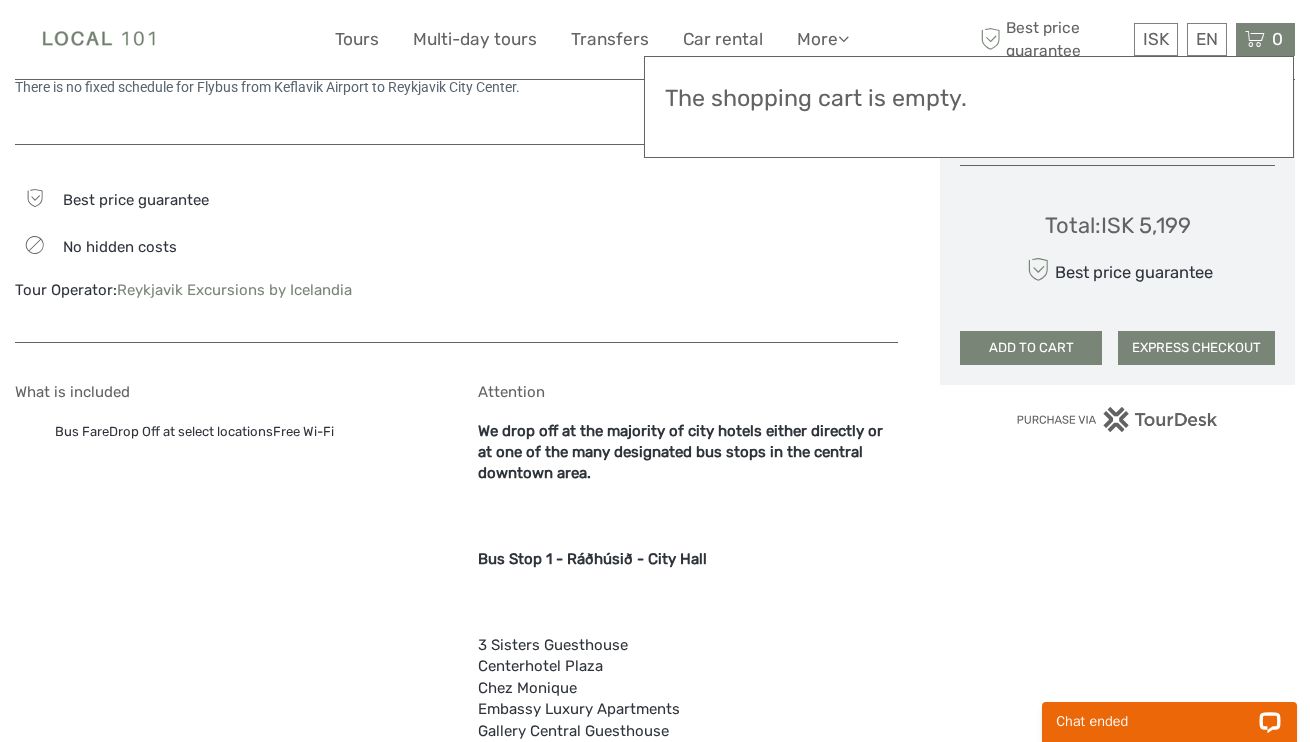 scroll, scrollTop: 1126, scrollLeft: 0, axis: vertical 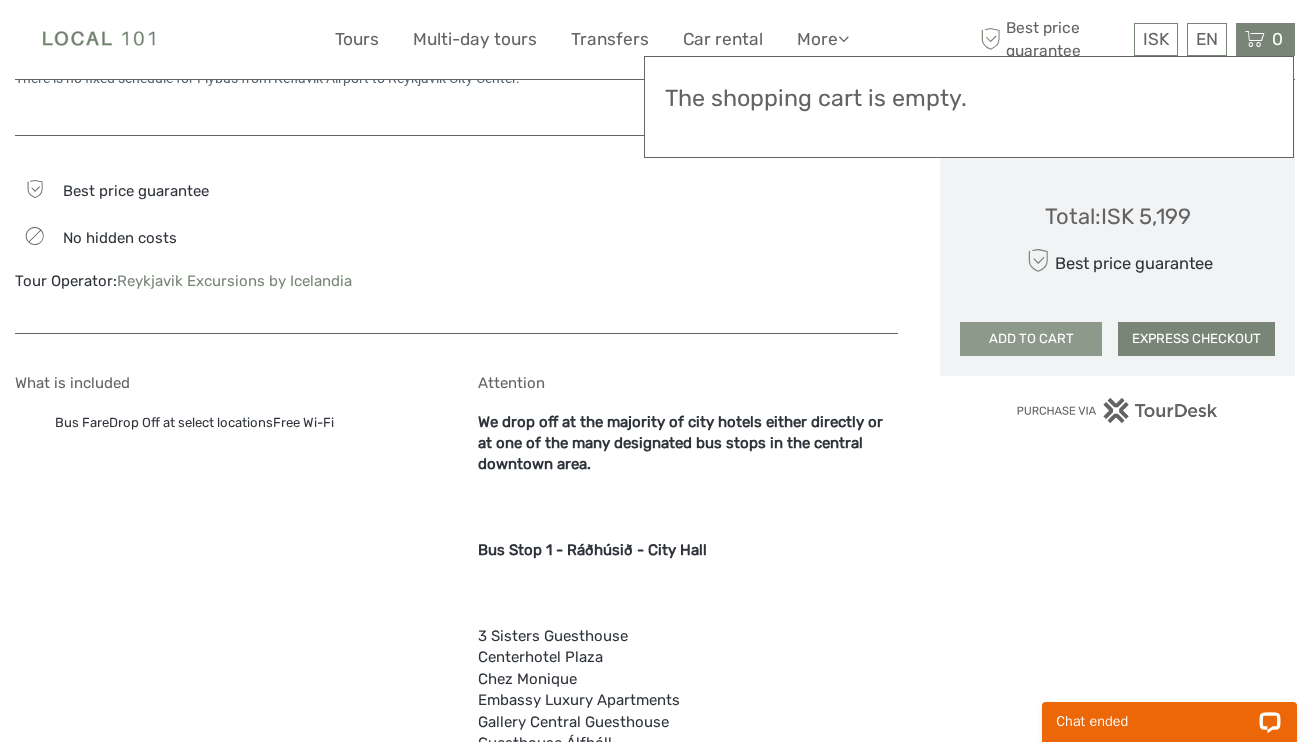 click on "ADD TO CART" at bounding box center (1031, 339) 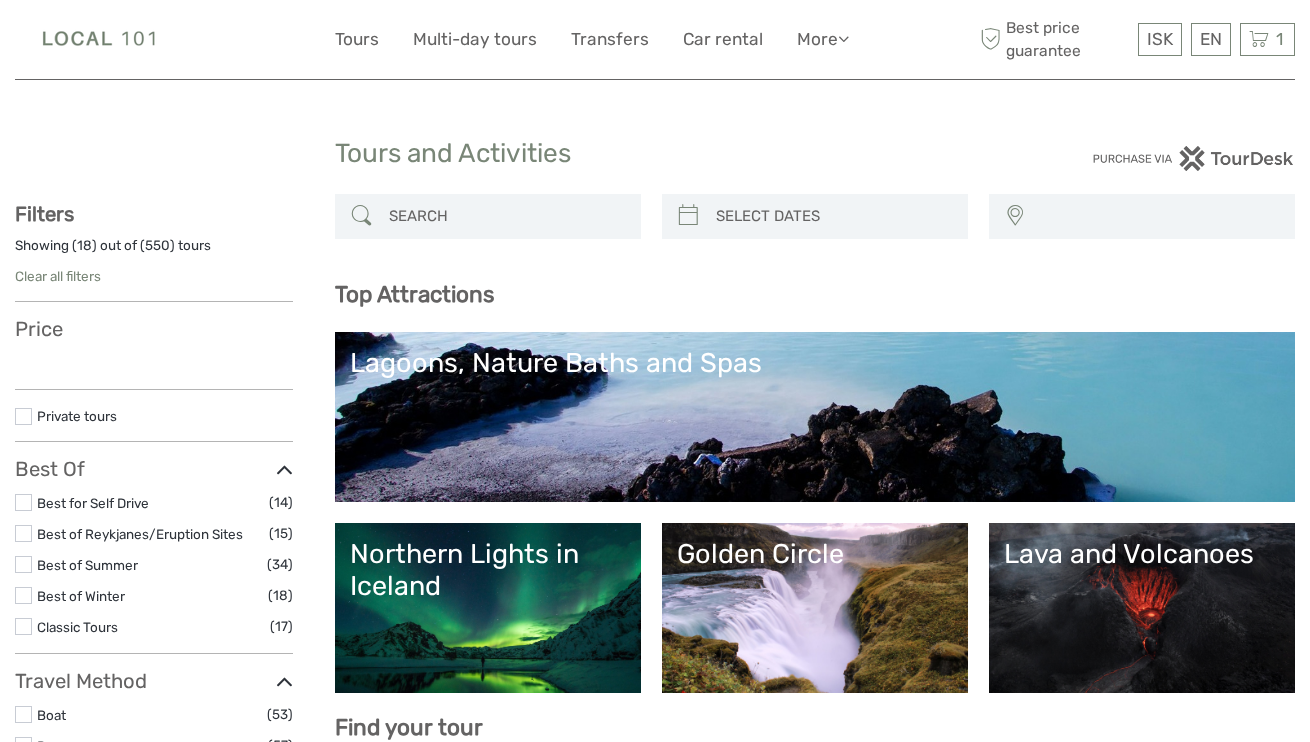 select 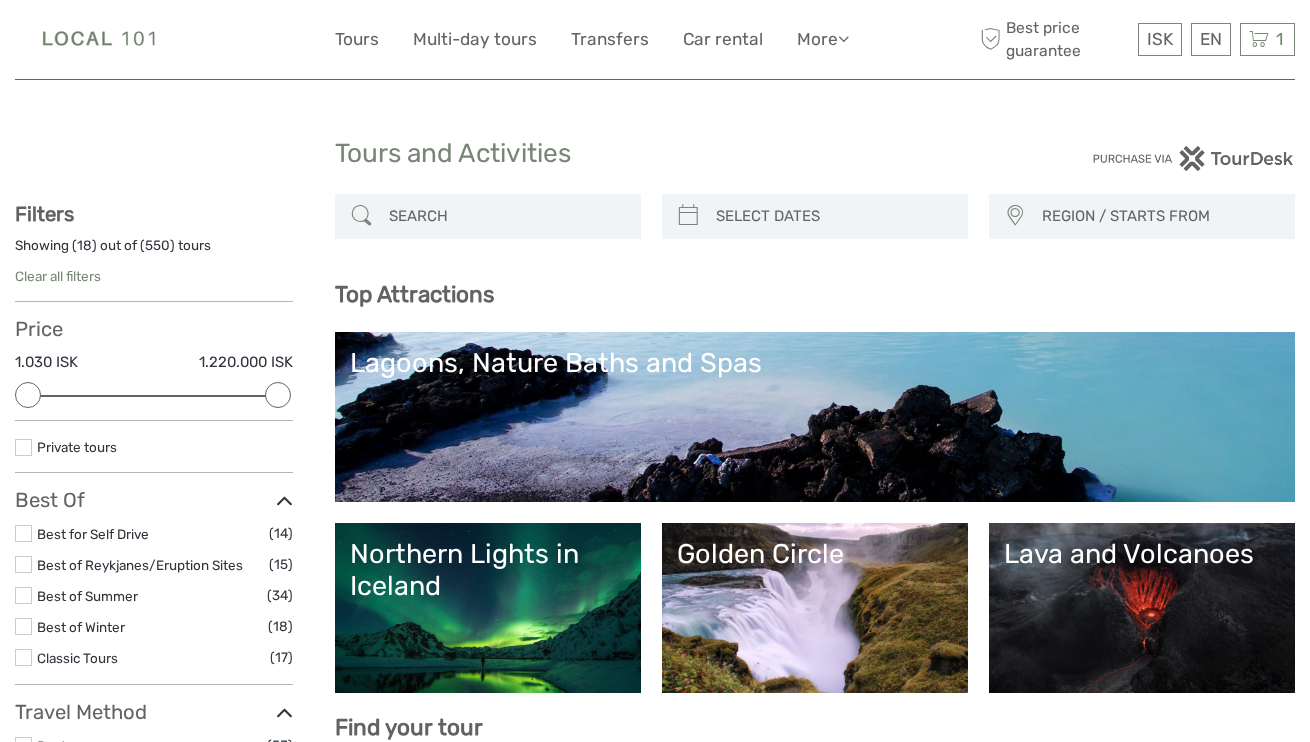 scroll, scrollTop: 0, scrollLeft: 0, axis: both 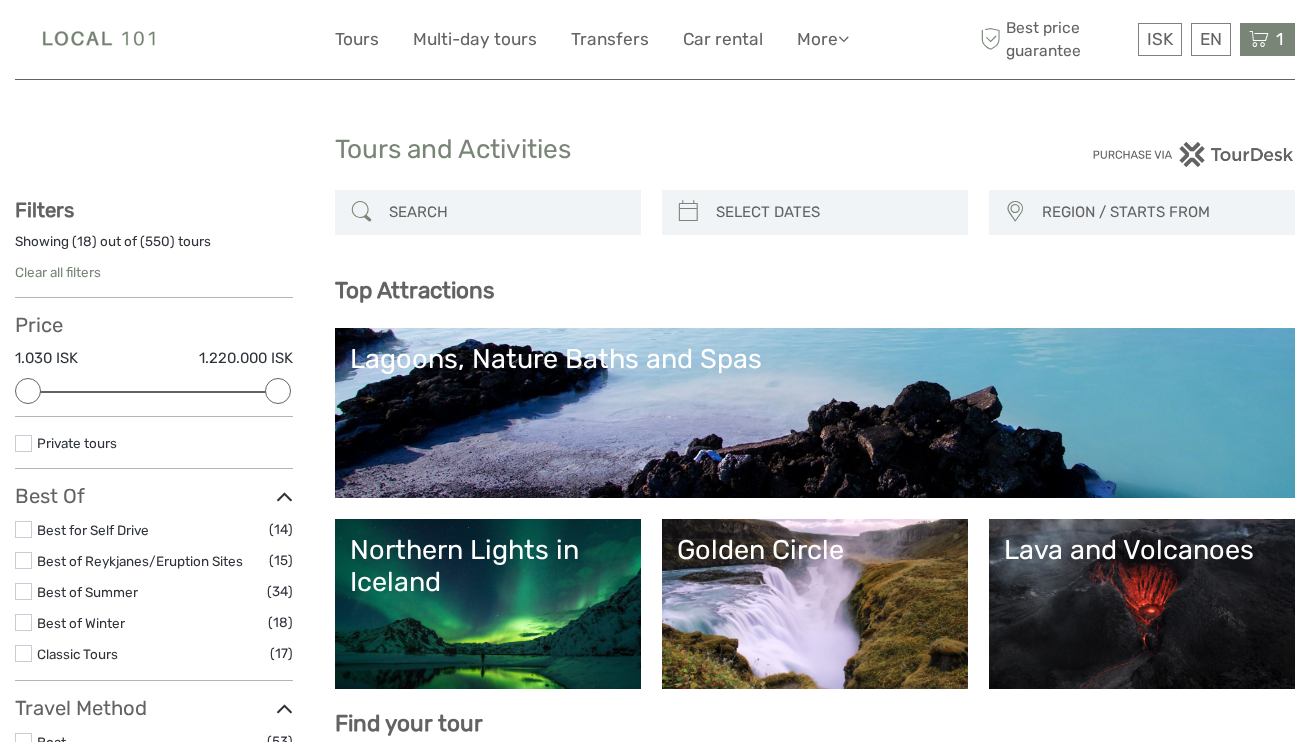 click on "1
Items
Flybus PLUS from [LOCATION] Airport to Hotel
1x Adult ([AGE]+)
[DAY], [DD] [MONTH] [YYYY] - [TIME]
5.199 ISK
Total
5.199 ISK
Checkout
The shopping cart is empty." at bounding box center [1267, 39] 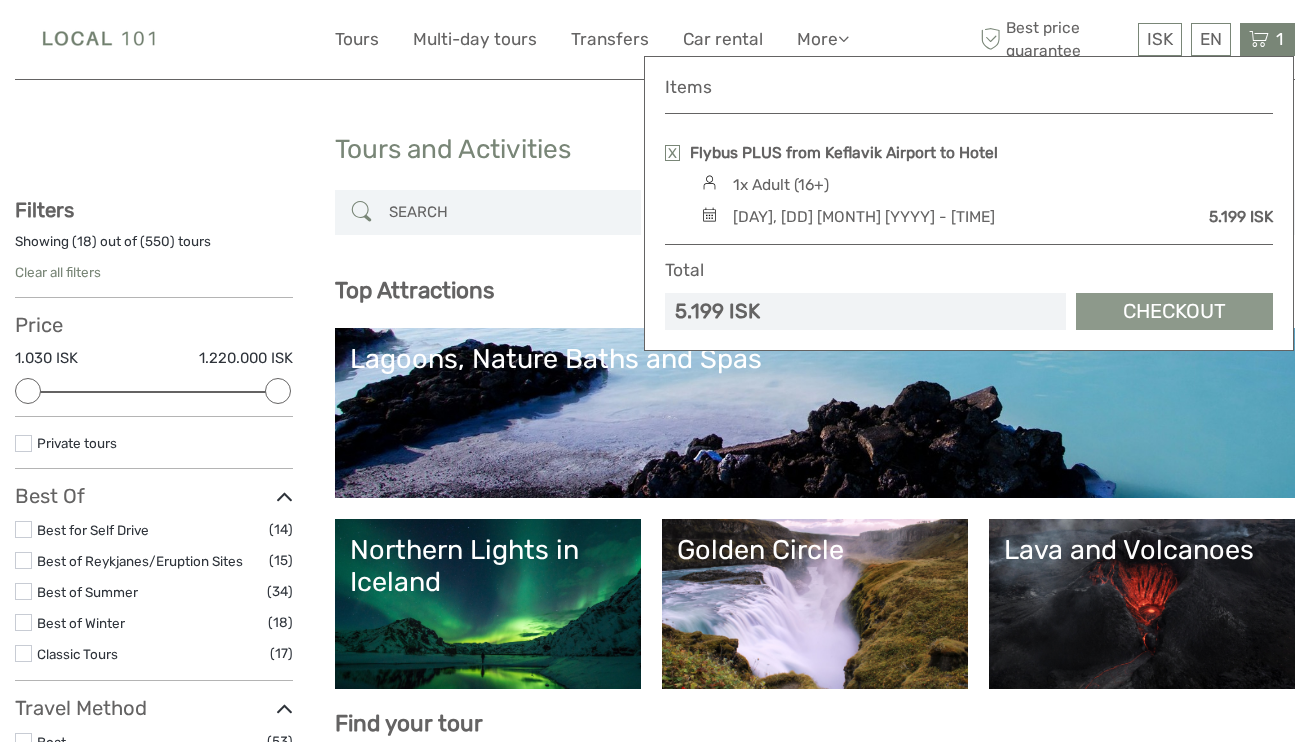 click on "Checkout" at bounding box center [1174, 311] 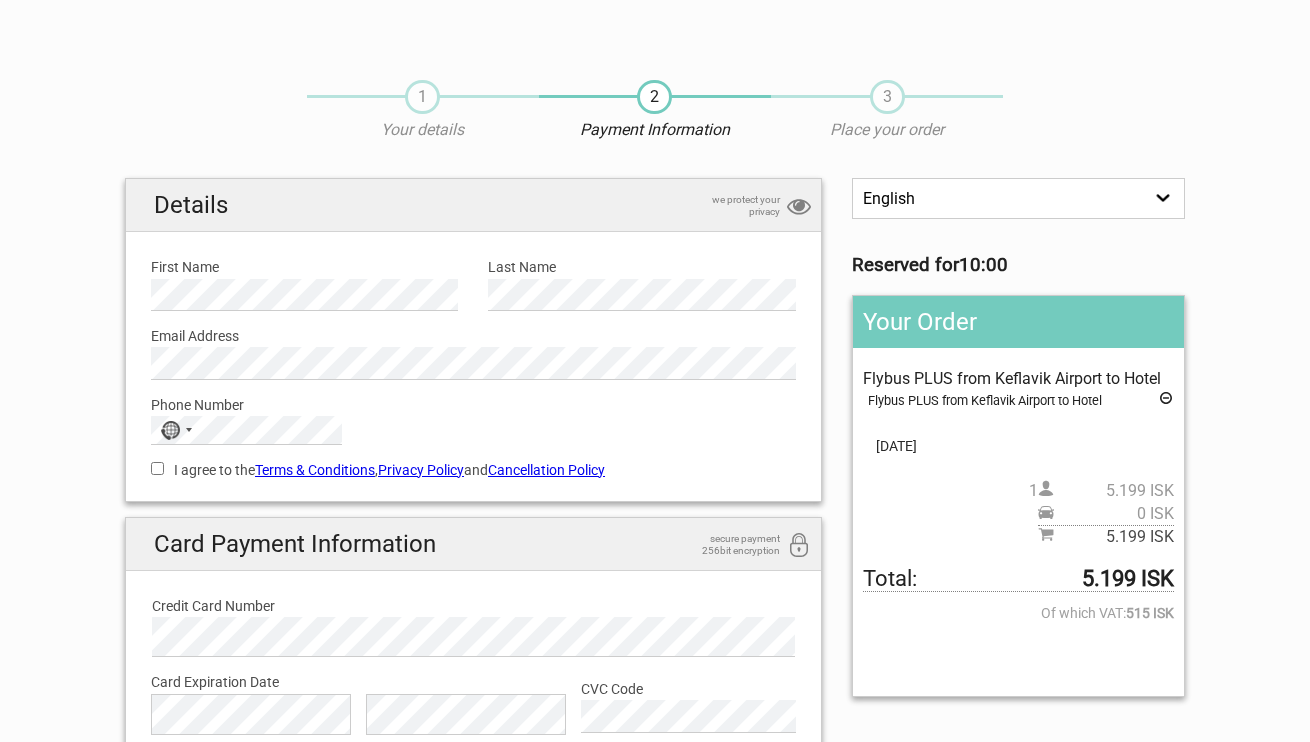 scroll, scrollTop: 0, scrollLeft: 0, axis: both 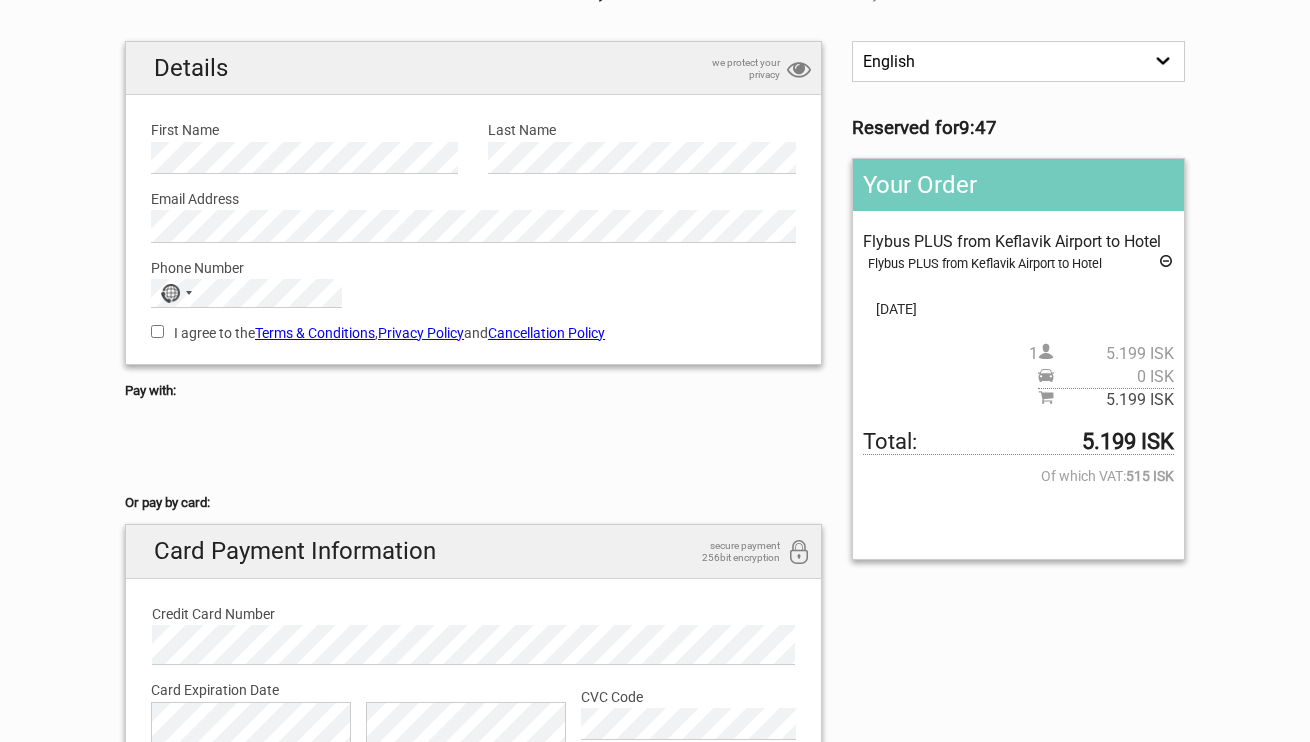 click on "I agree to the  Terms & Conditions ,  Privacy Policy  and  Cancellation Policy" at bounding box center [157, 331] 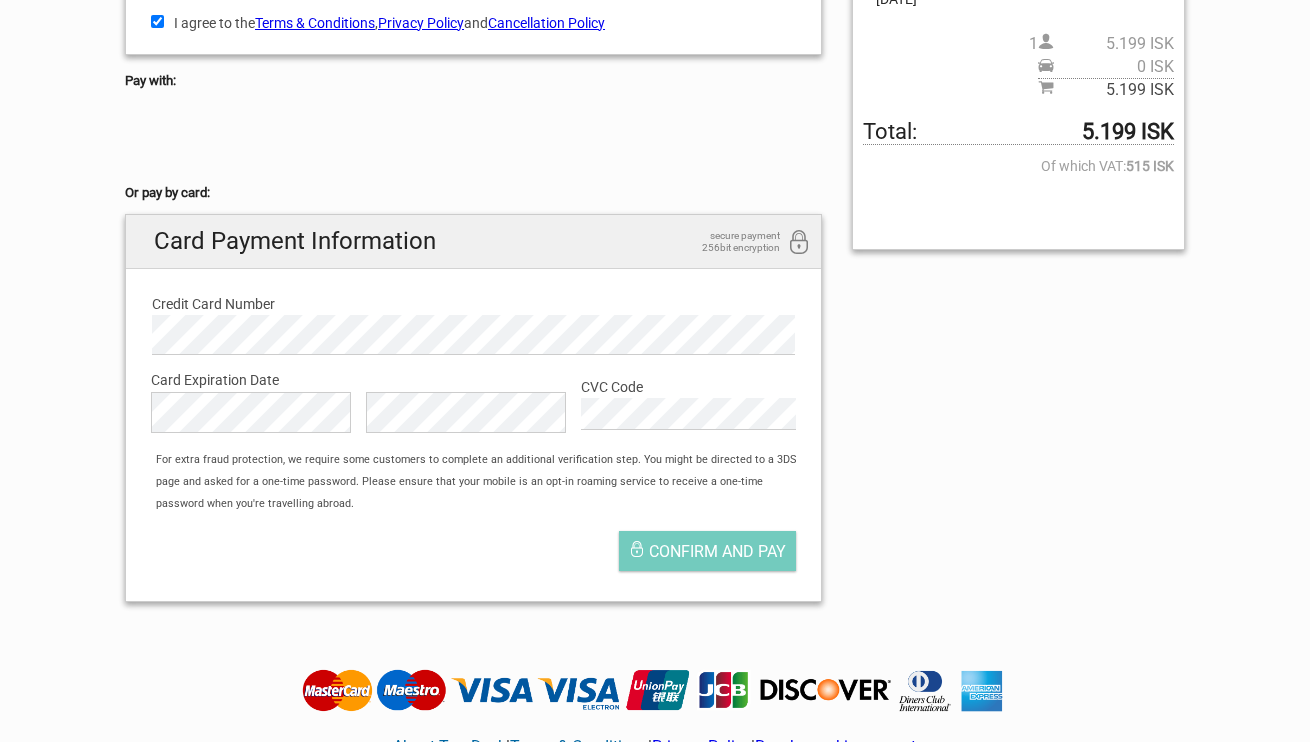 scroll, scrollTop: 447, scrollLeft: 0, axis: vertical 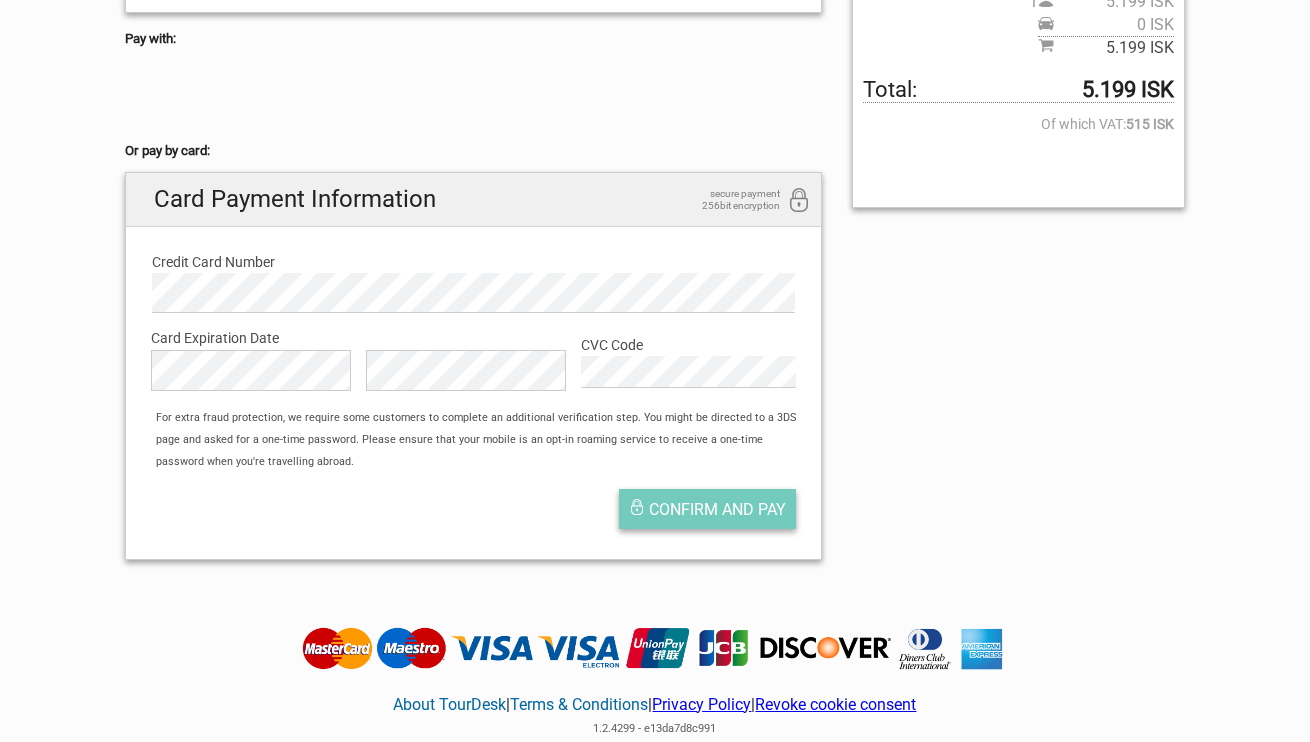 click on "Confirm and pay" at bounding box center [717, 509] 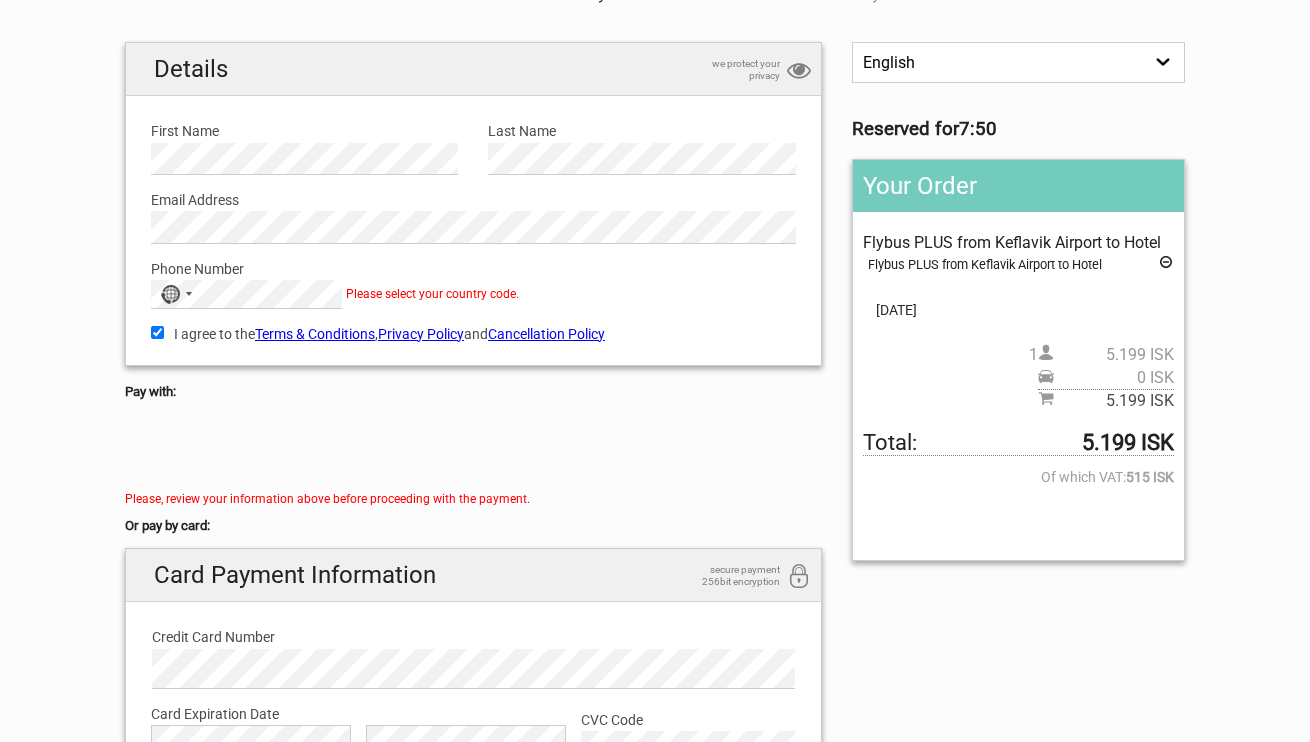 scroll, scrollTop: 0, scrollLeft: 0, axis: both 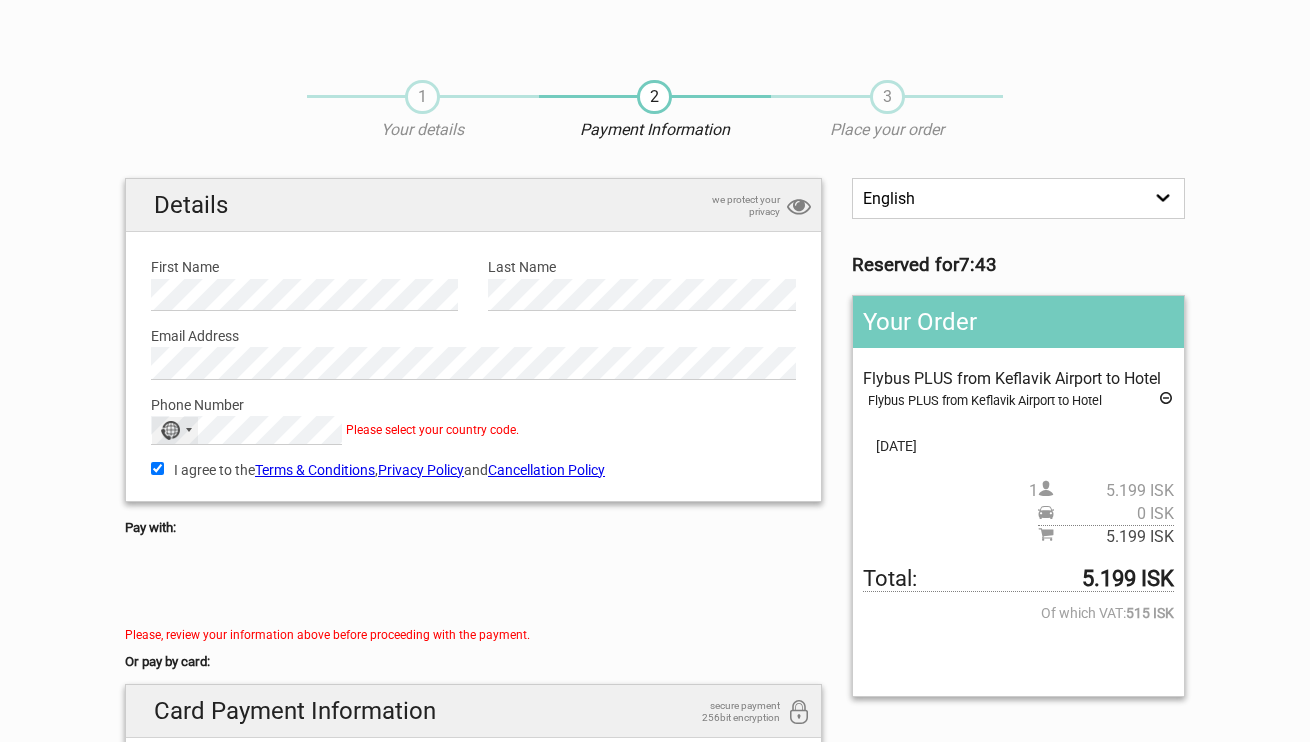 click at bounding box center [189, 430] 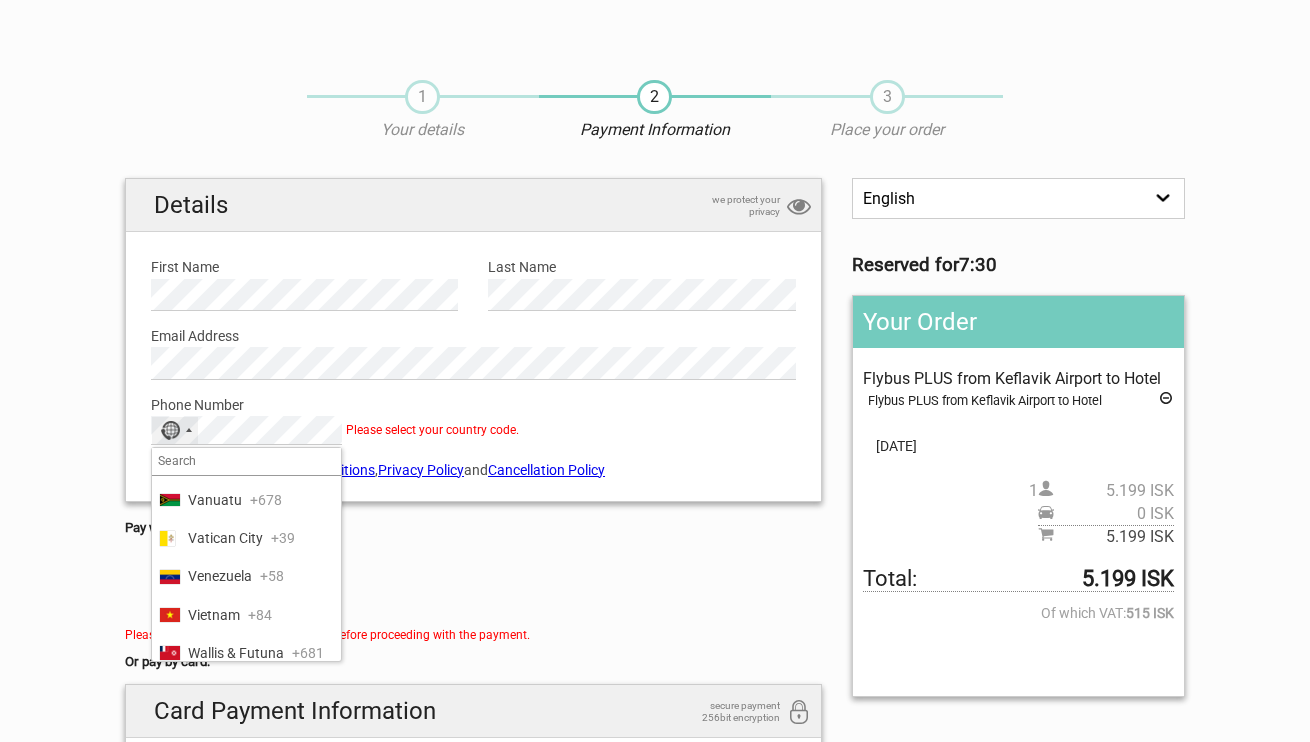 scroll, scrollTop: 9679, scrollLeft: 0, axis: vertical 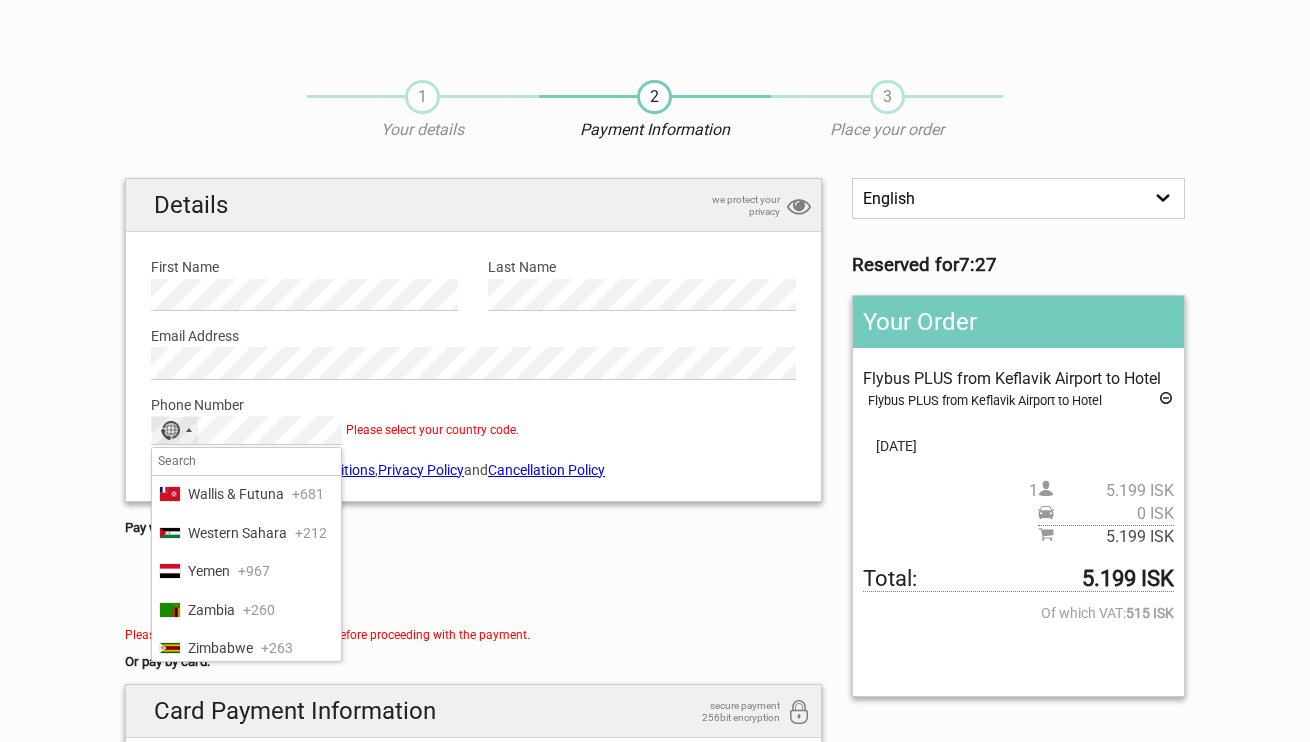 click on "United States" at bounding box center [229, 225] 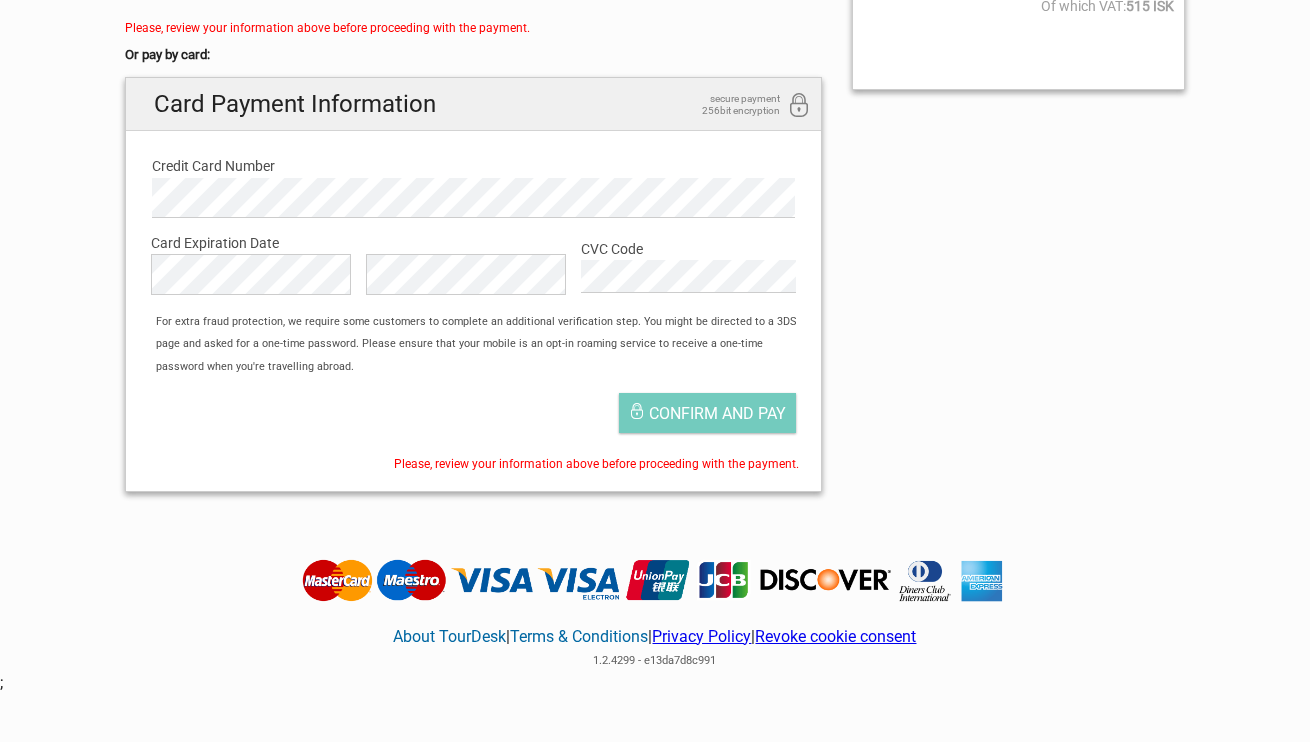 scroll, scrollTop: 616, scrollLeft: 0, axis: vertical 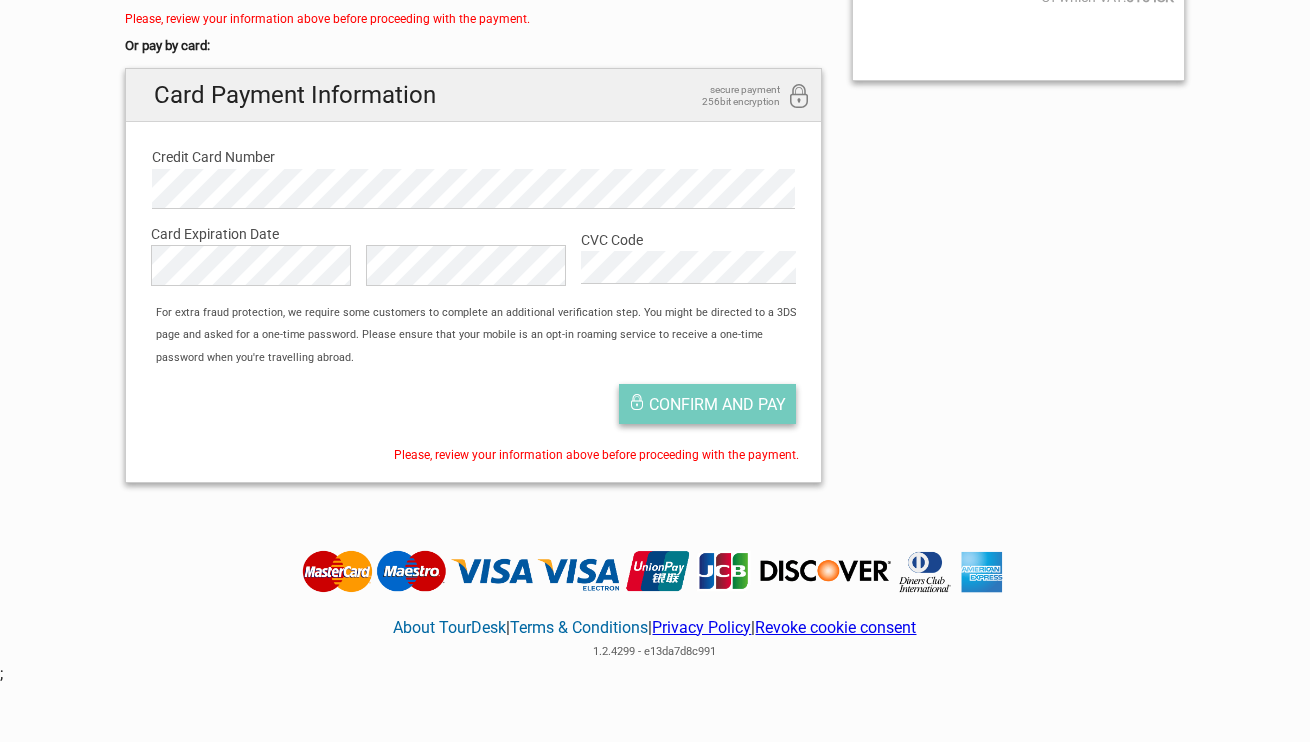 click on "Confirm and pay" at bounding box center [717, 404] 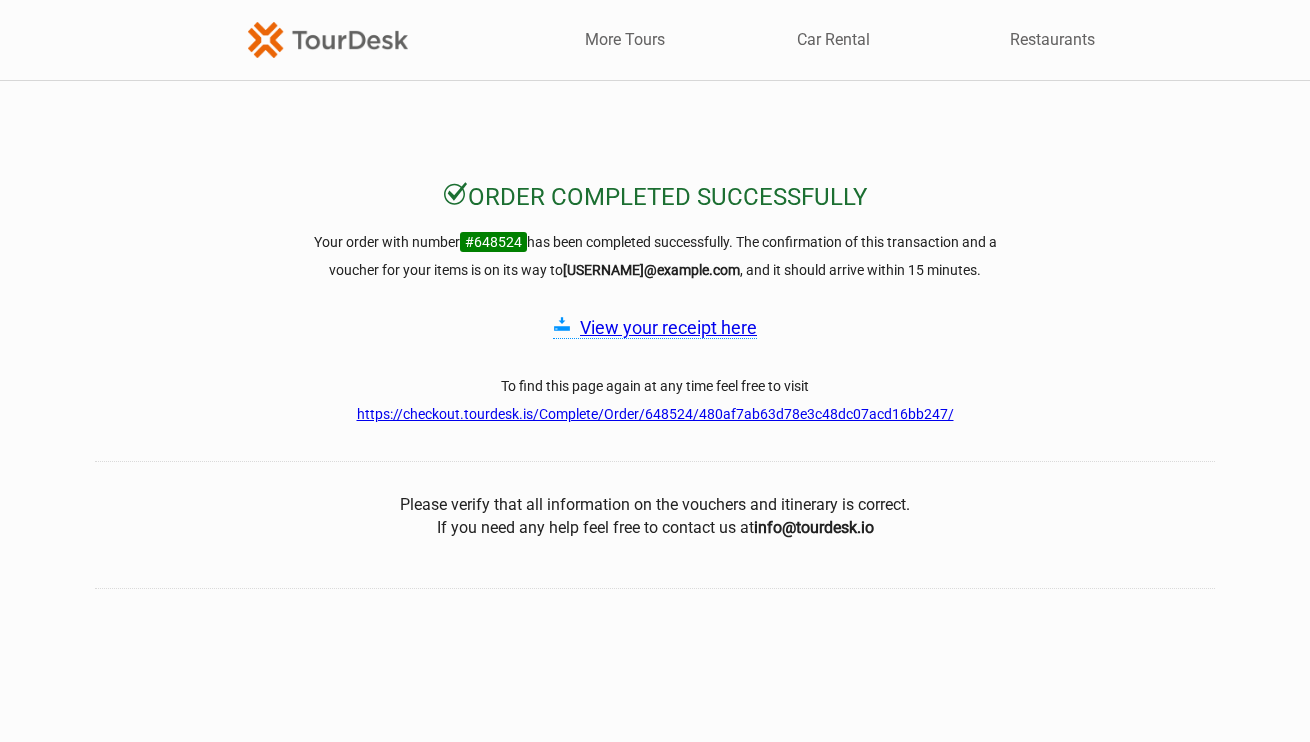 scroll, scrollTop: 0, scrollLeft: 0, axis: both 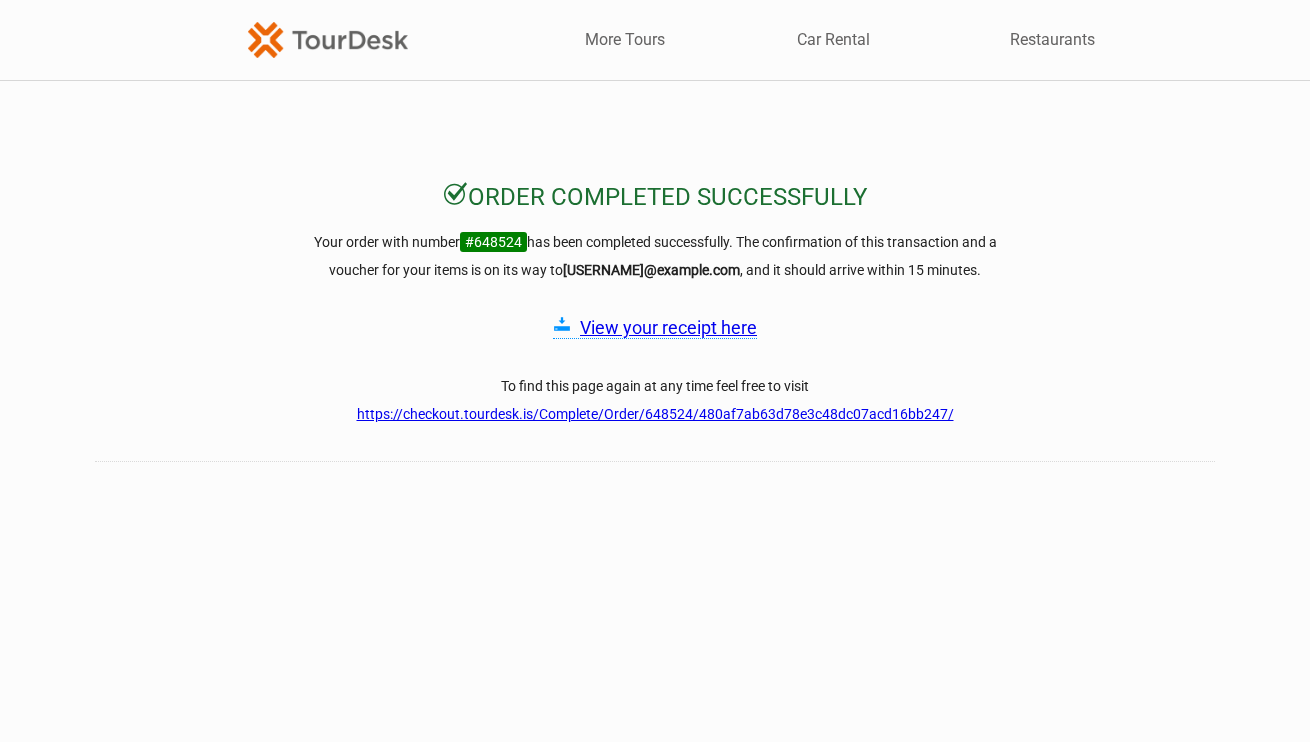 click on "View your receipt here" at bounding box center [668, 327] 